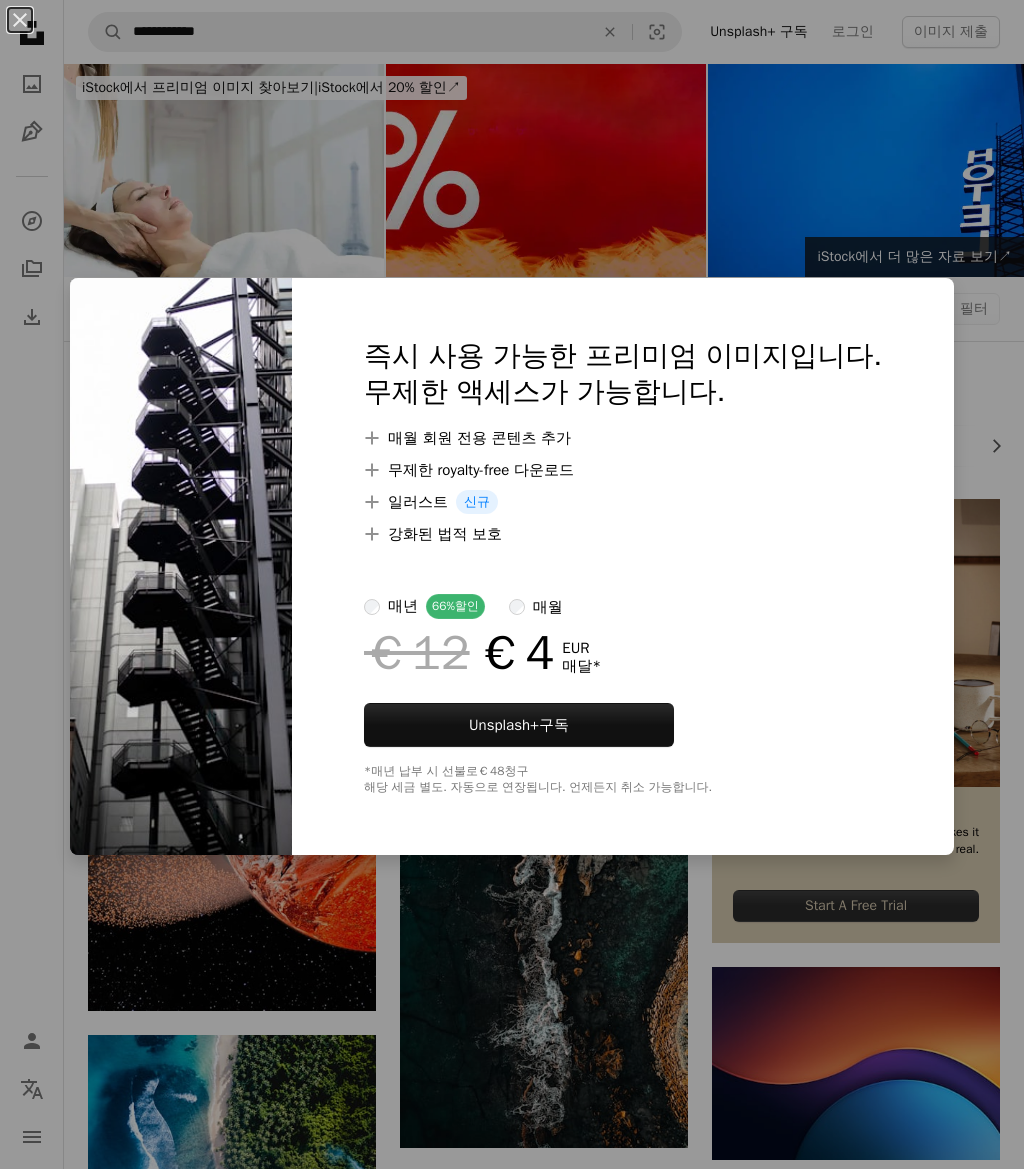 scroll, scrollTop: 14231, scrollLeft: 0, axis: vertical 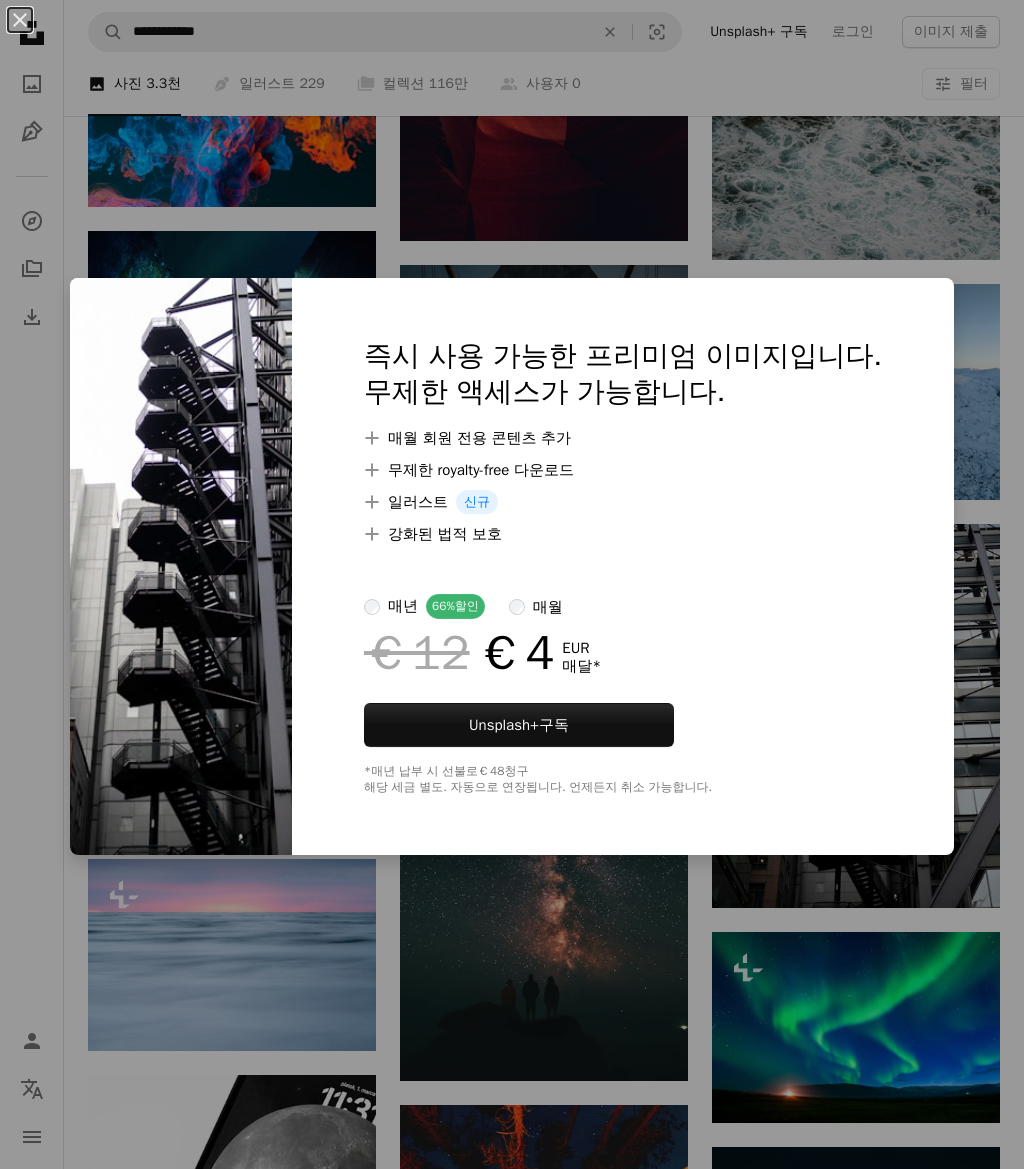 click on "An X shape 즉시 사용 가능한 프리미엄 이미지입니다. 무제한 액세스가 가능합니다. A plus sign 매월 회원 전용 콘텐츠 추가 A plus sign 무제한 royalty-free 다운로드 A plus sign 일러스트 신규 A plus sign 강화된 법적 보호 매년 66% 할인 매월 €12 €4 EUR 매달 * Unsplash+ 구독 *매년 납부 시 선불로 €48 청구 해당 세금 별도. 자동으로 연장됩니다. 언제든지 취소 가능합니다." at bounding box center [512, 584] 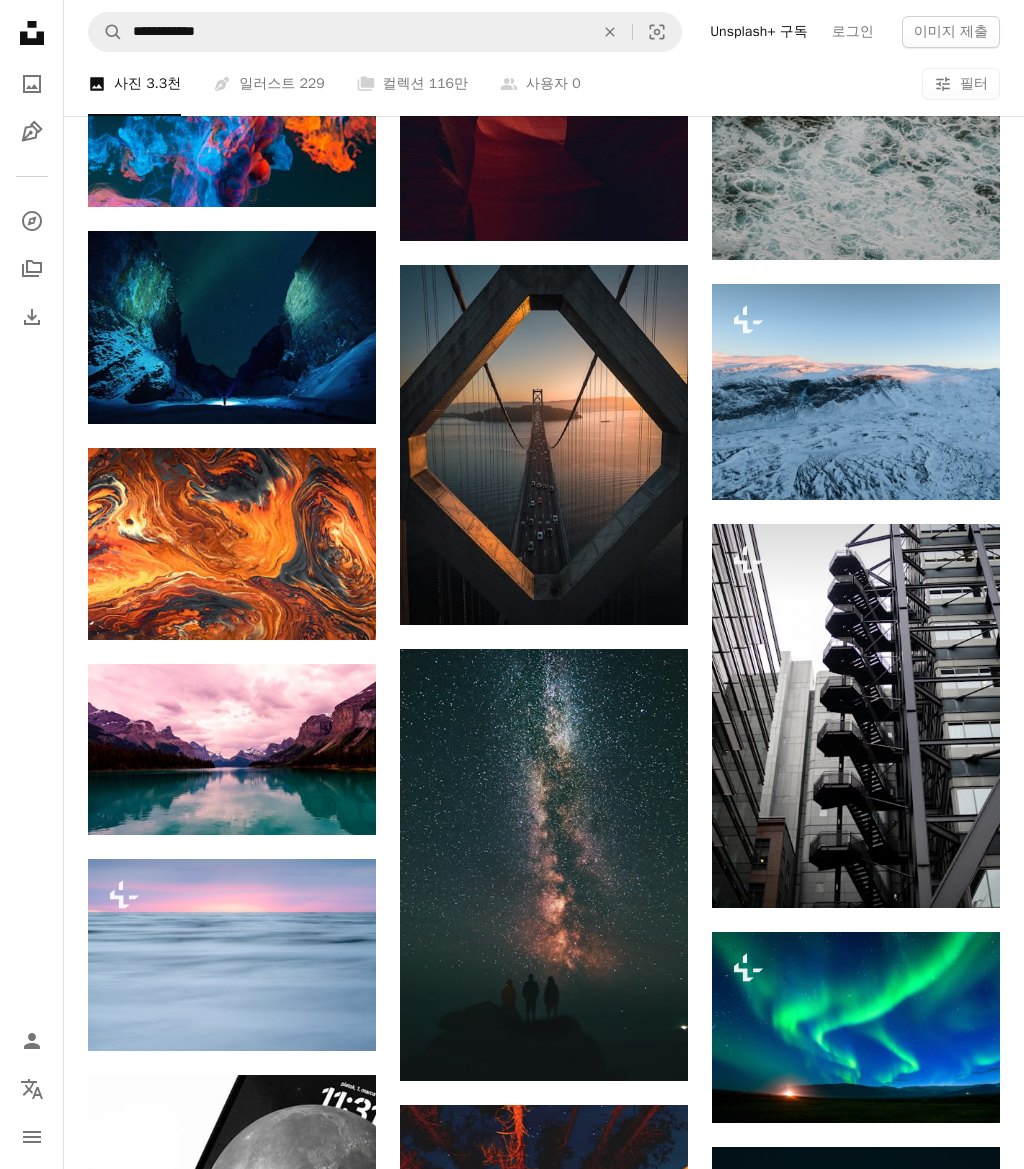 click on "A plus sign" at bounding box center (960, 320) 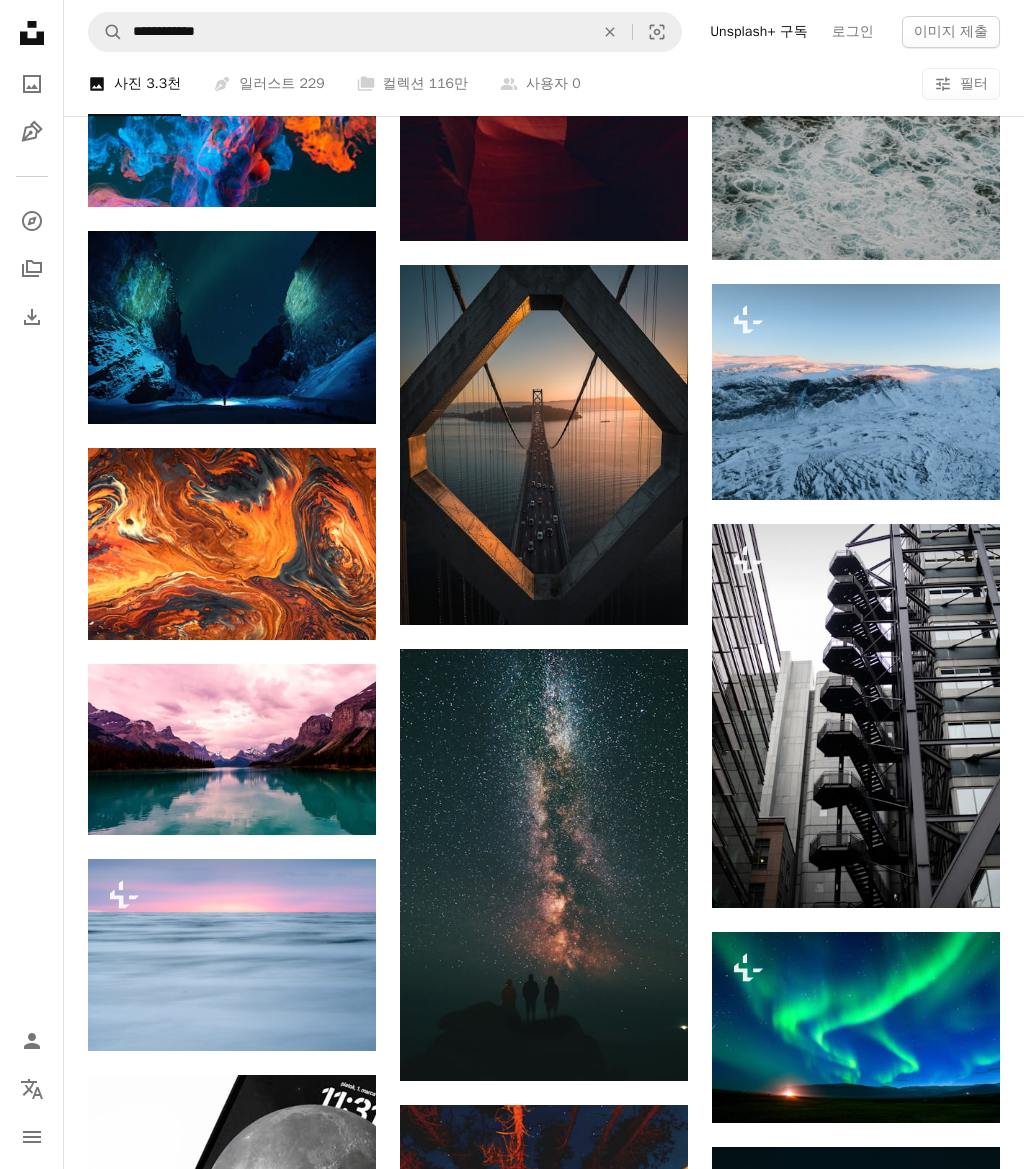 click on "An X shape Unsplash 가입 이미 계정이 있으세요?  로그인 이름 성 이메일 사용자 이름  (문자, 숫자 및 밑줄만 사용 가능) 암호  (최소 8자) 가입 가입하는 경우, 귀하는  이용약관  및  개인정보 취급방침 에 동의하는 것입니다." at bounding box center (512, 4648) 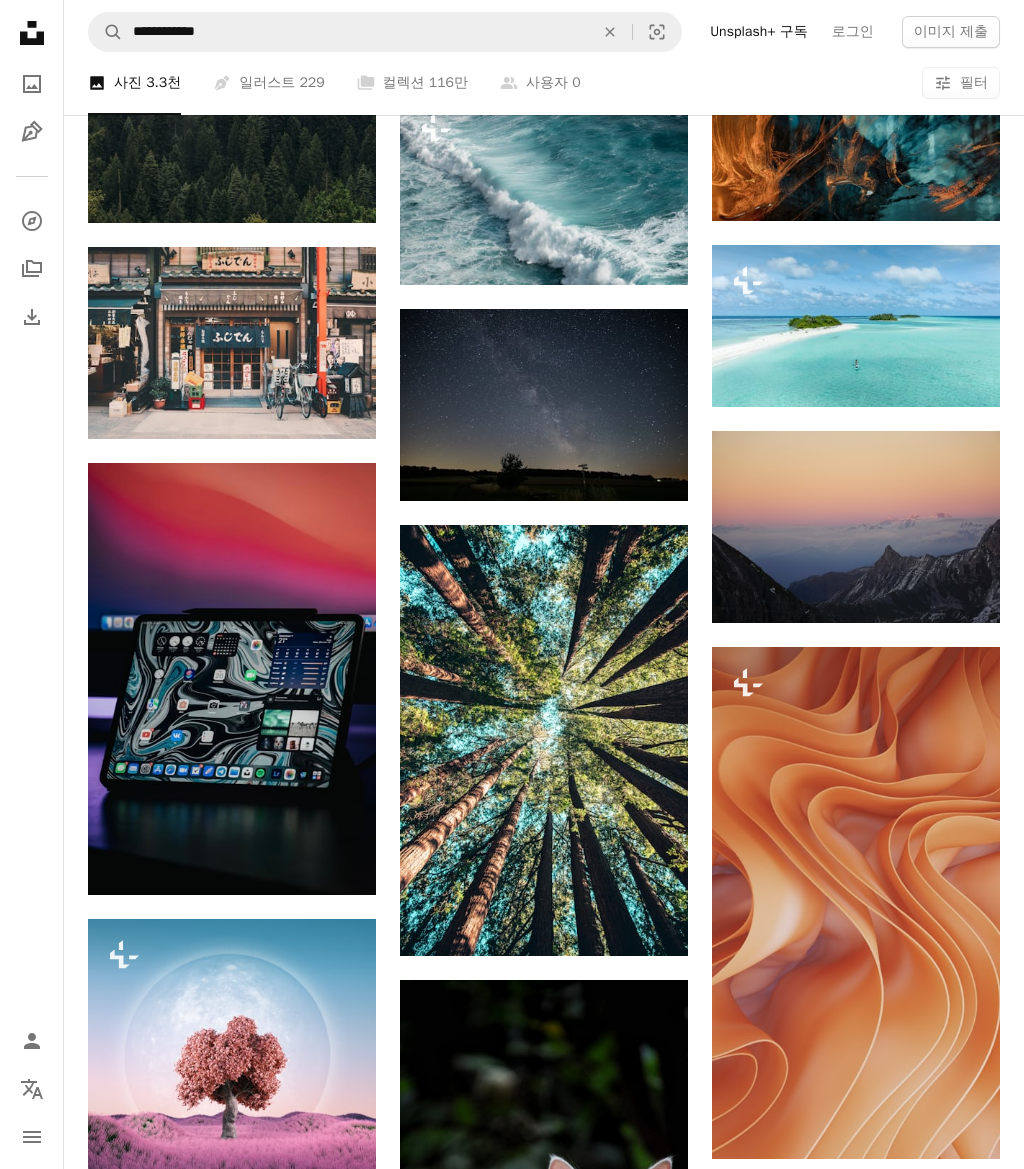 scroll, scrollTop: 19923, scrollLeft: 0, axis: vertical 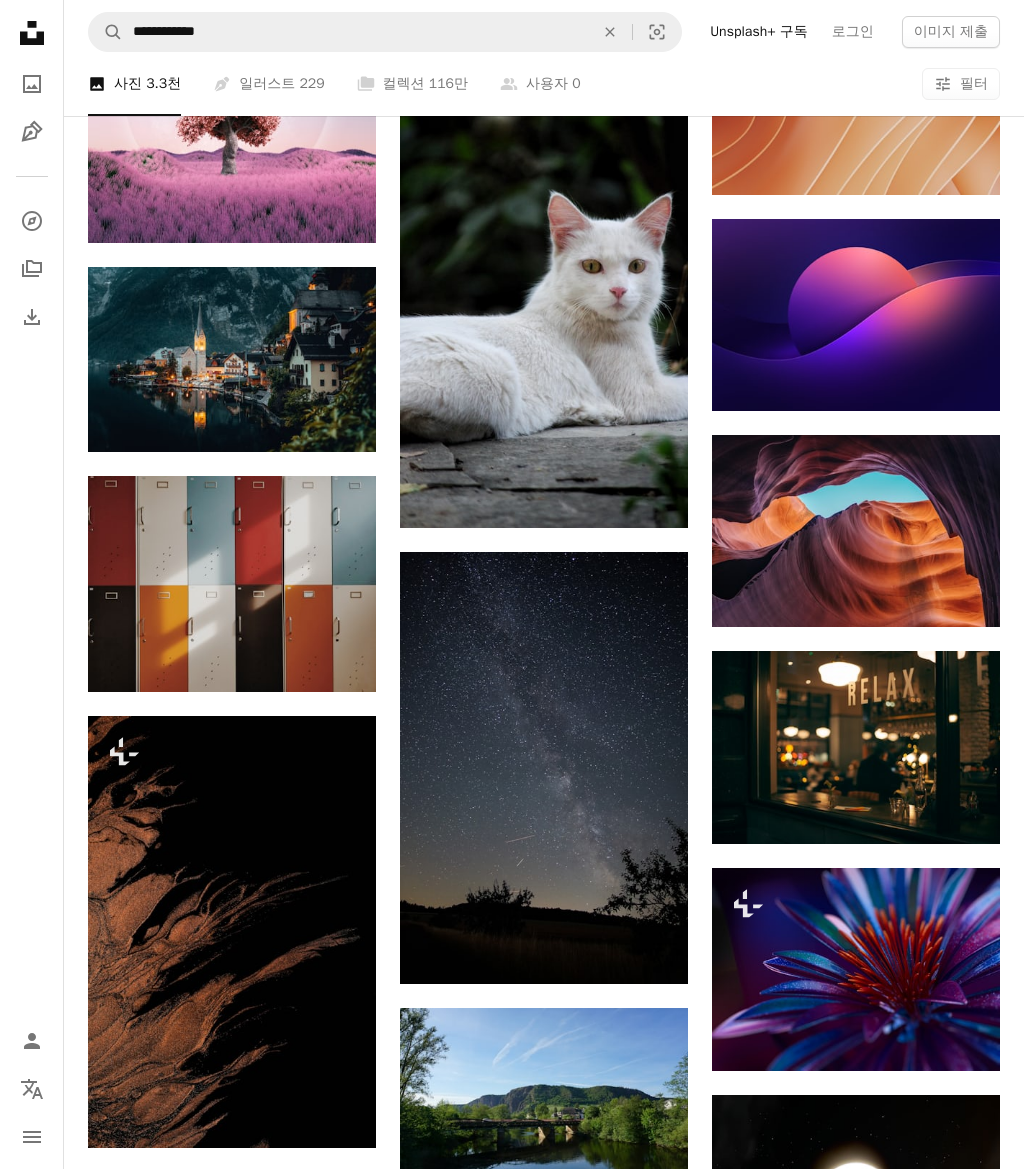 click on "Arrow pointing down" 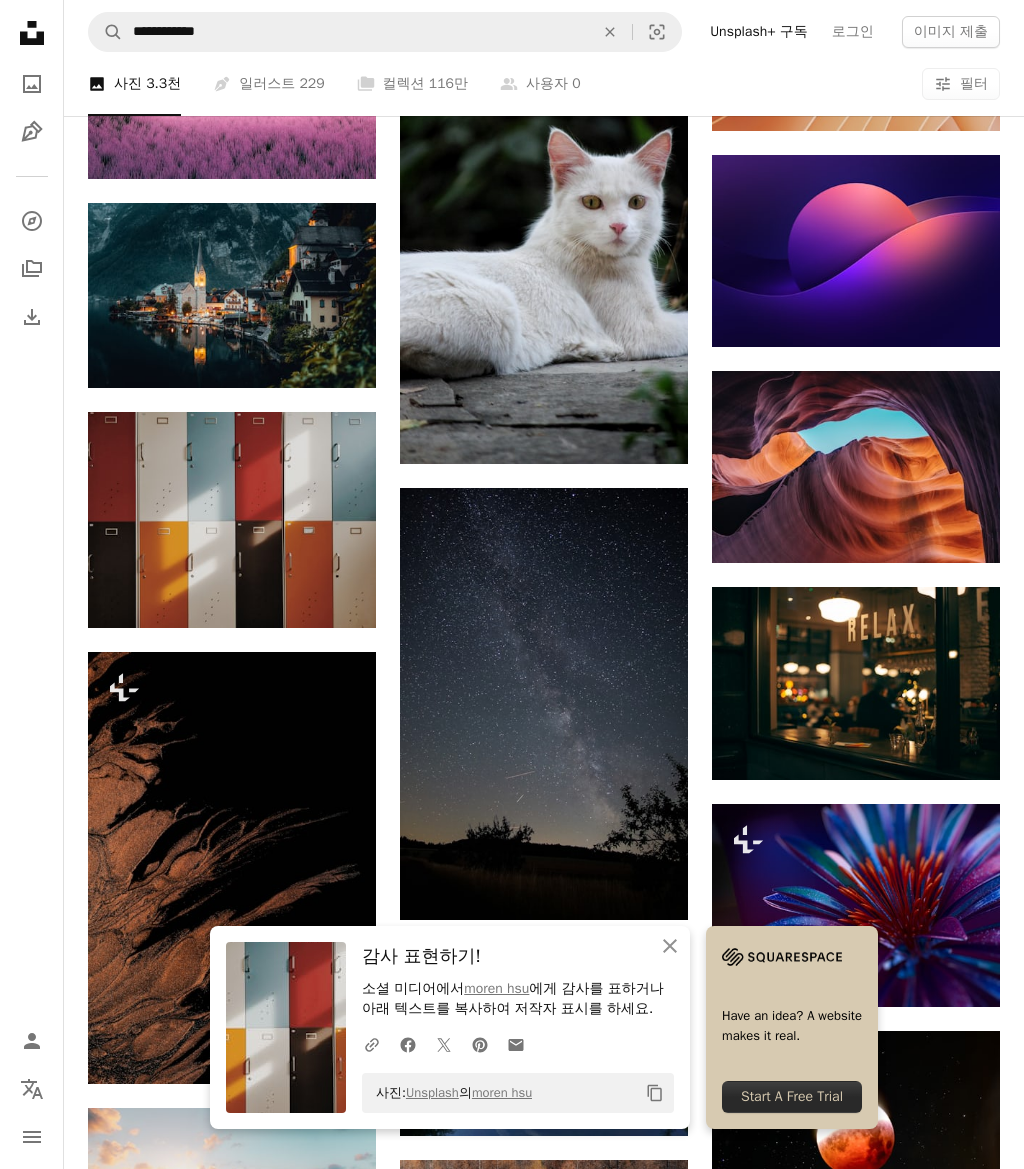 scroll, scrollTop: 20735, scrollLeft: 0, axis: vertical 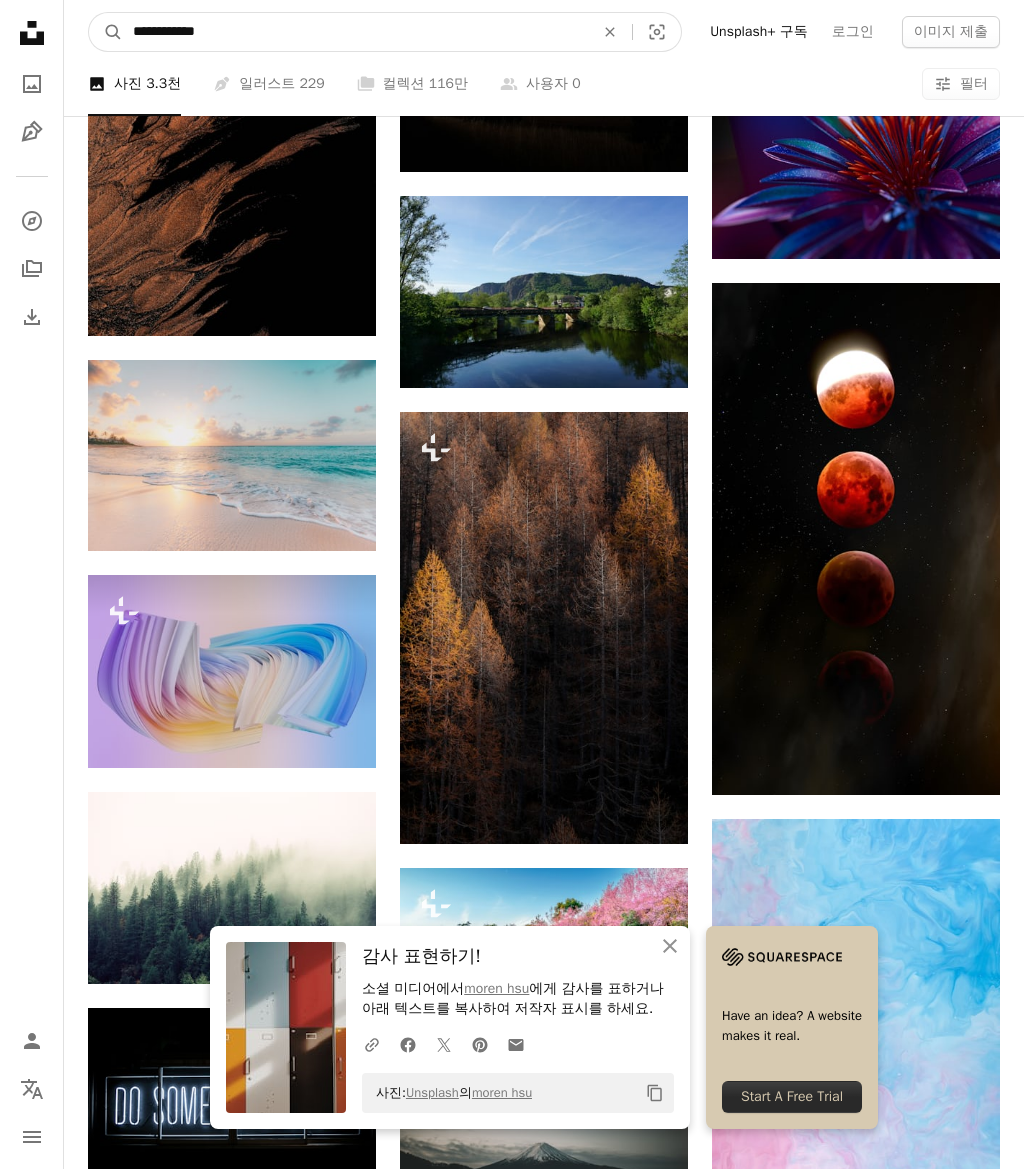 click on "**********" at bounding box center [355, 32] 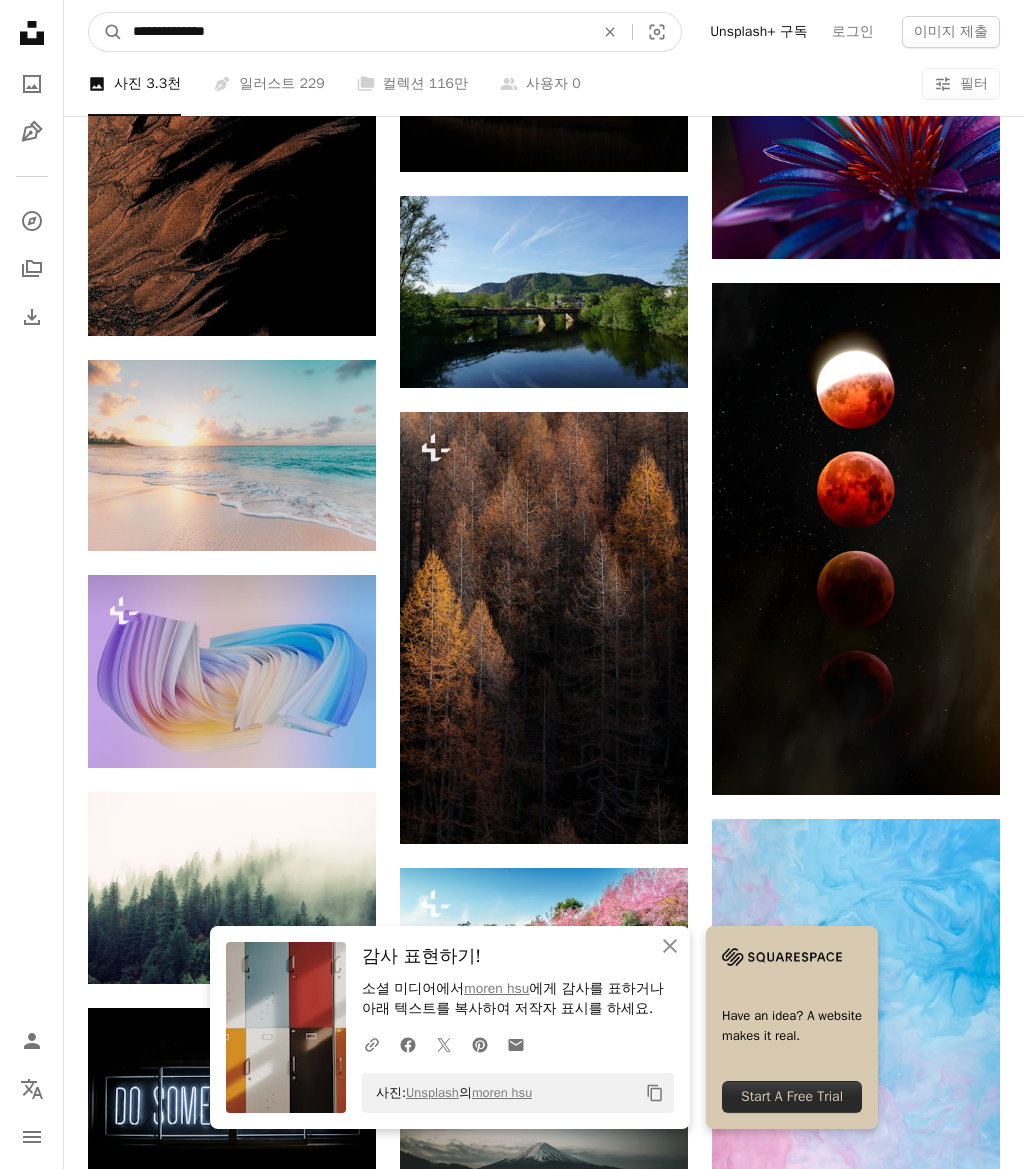 type on "**********" 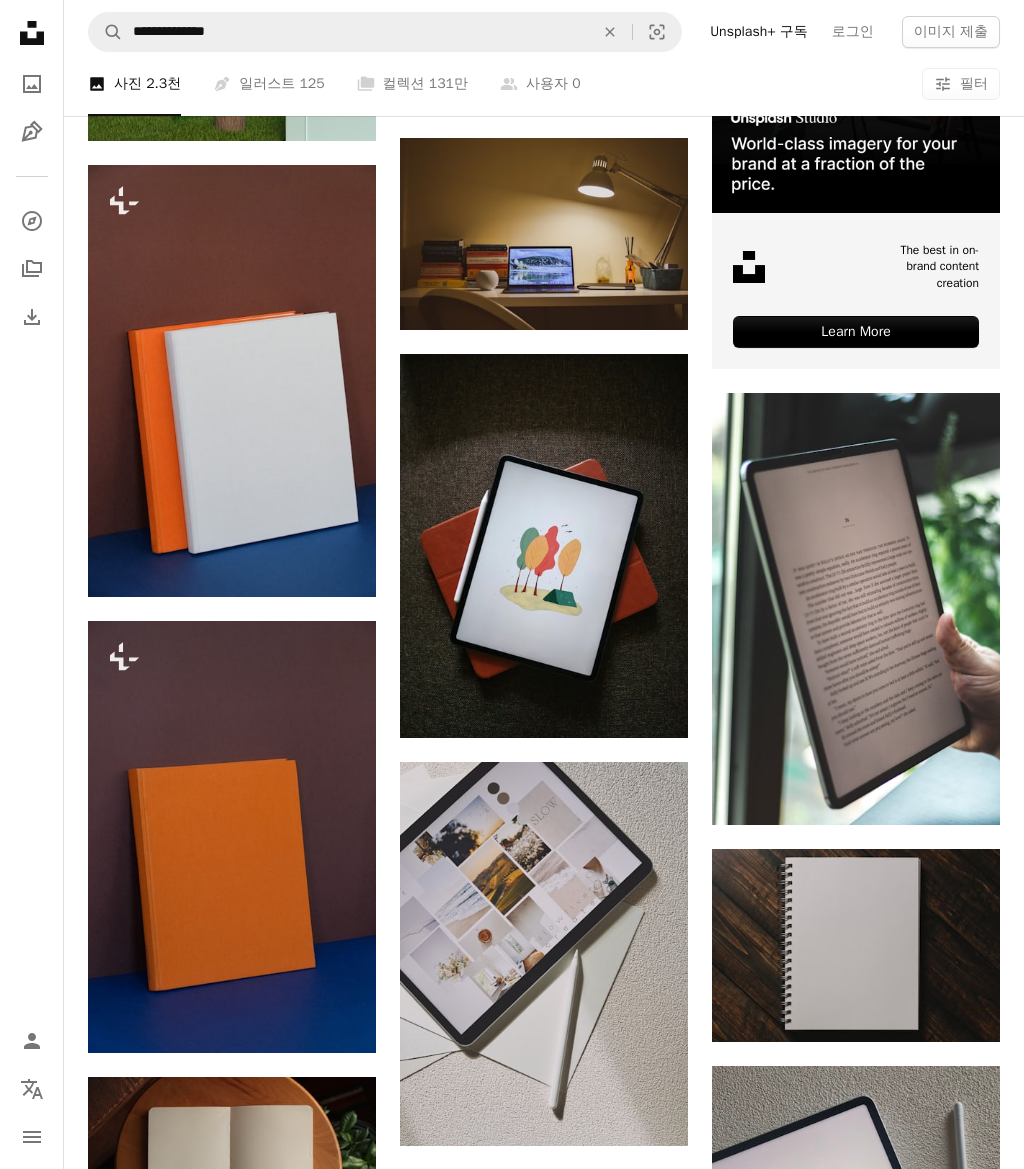 scroll, scrollTop: 0, scrollLeft: 0, axis: both 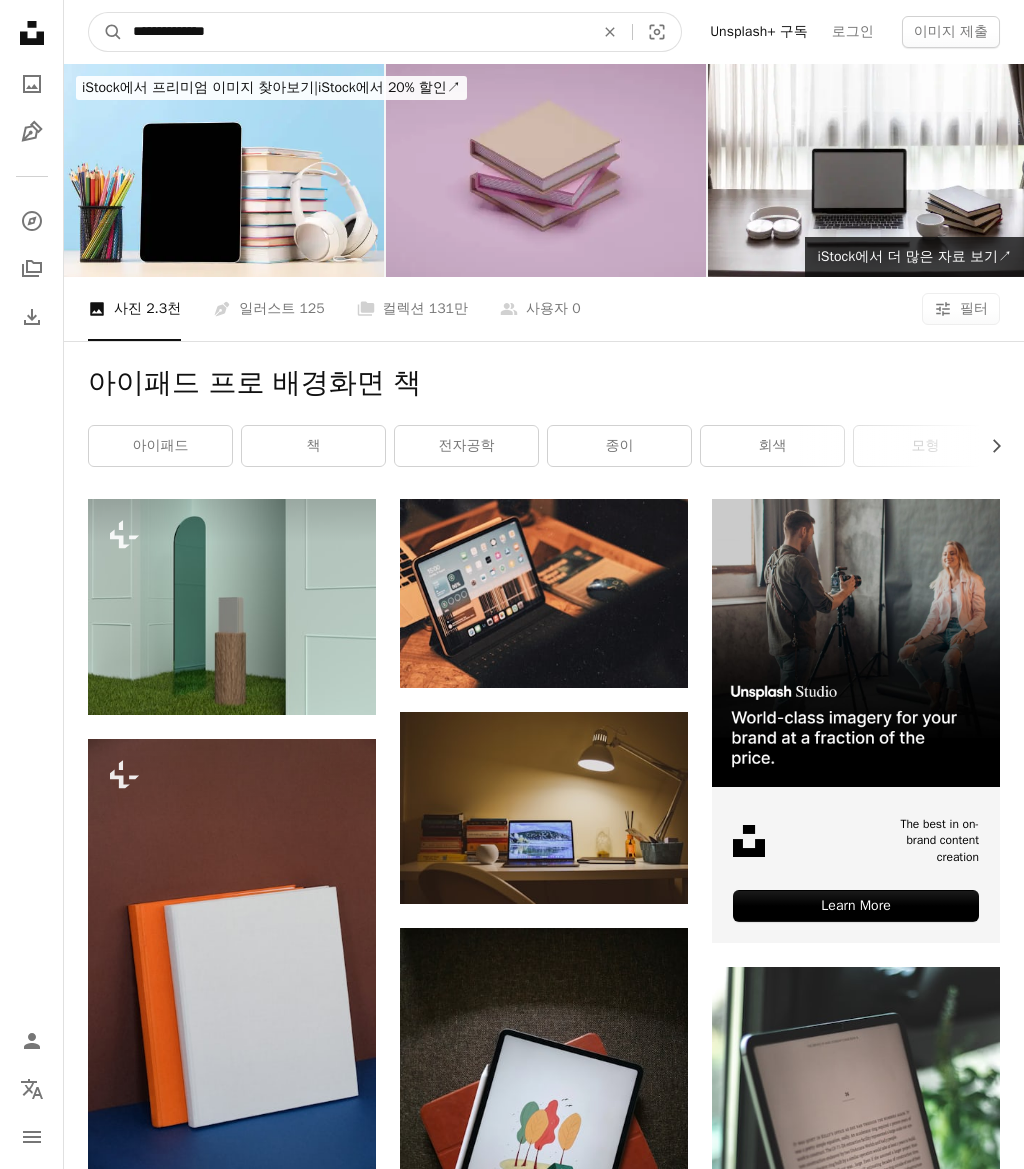 click on "**********" at bounding box center (355, 32) 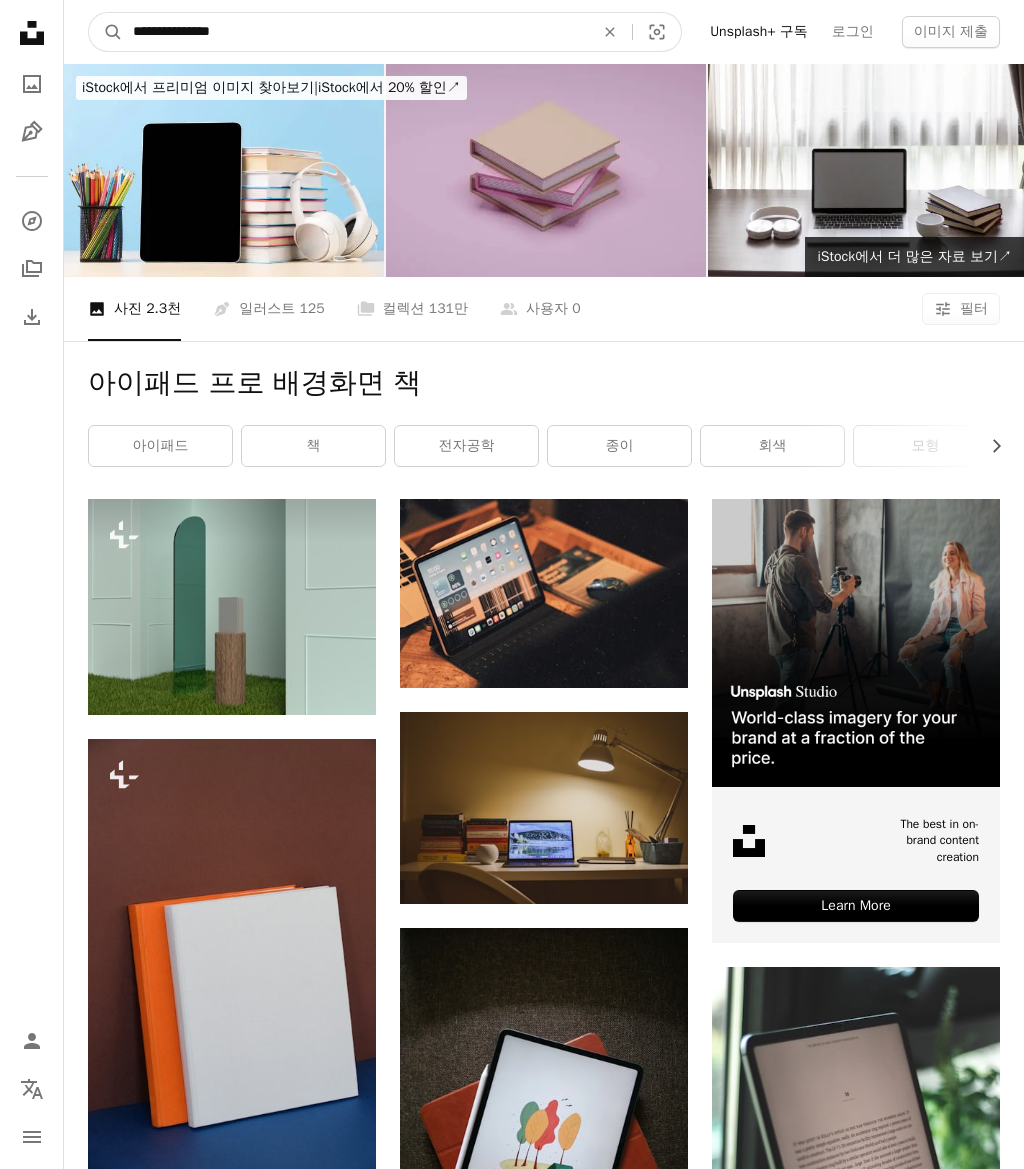type on "**********" 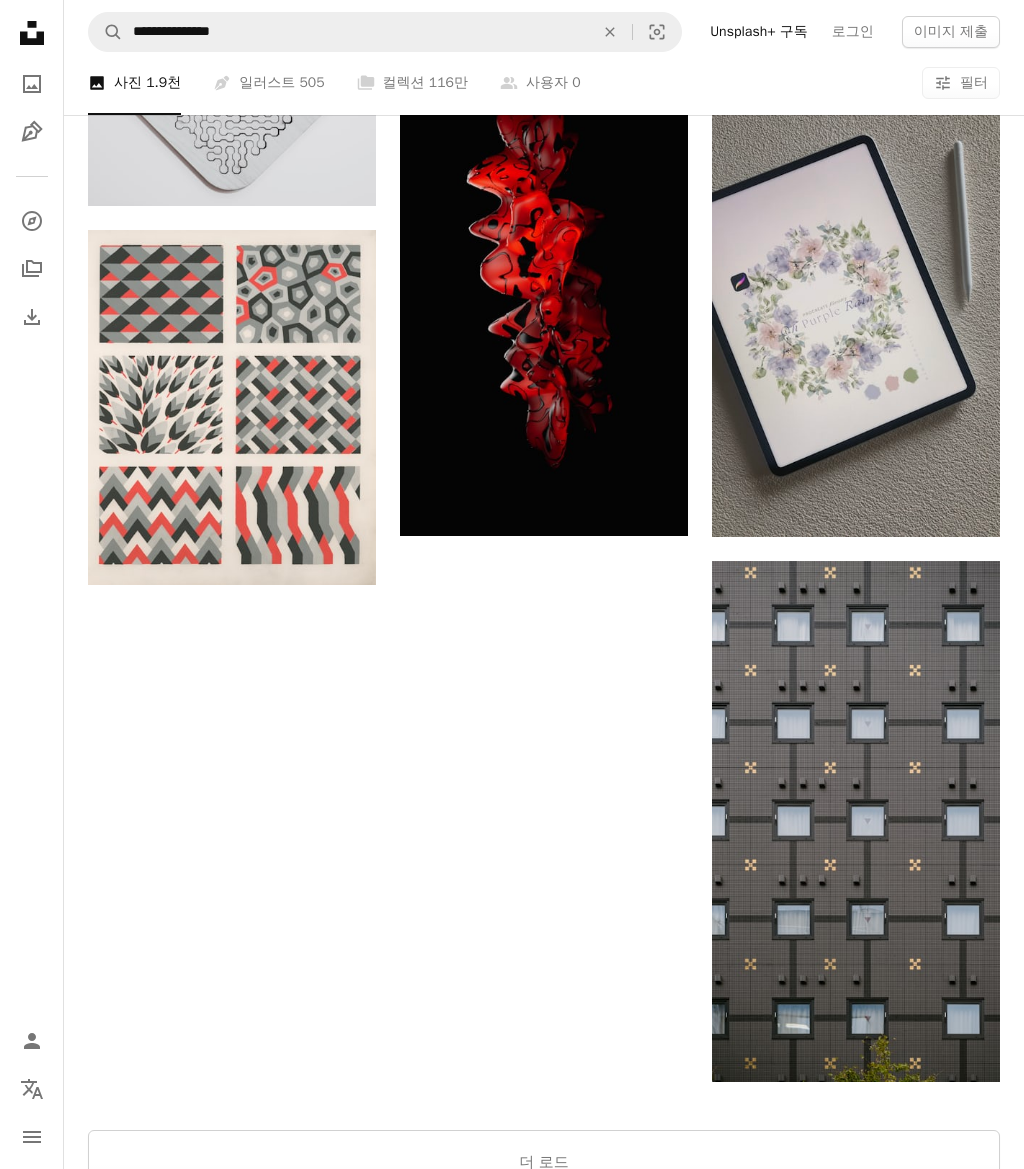 scroll, scrollTop: 2825, scrollLeft: 0, axis: vertical 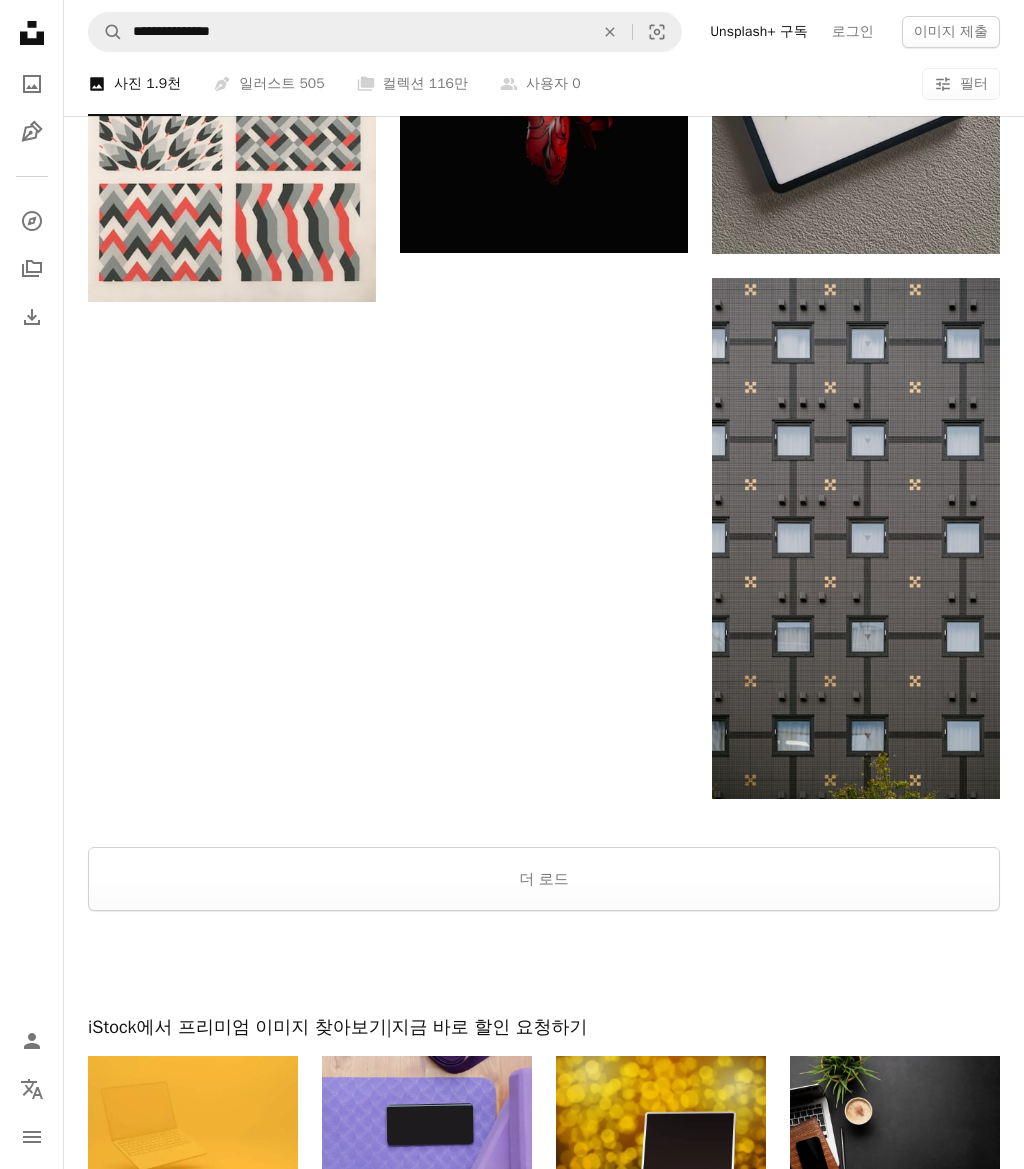 click on "더 로드" at bounding box center [544, 879] 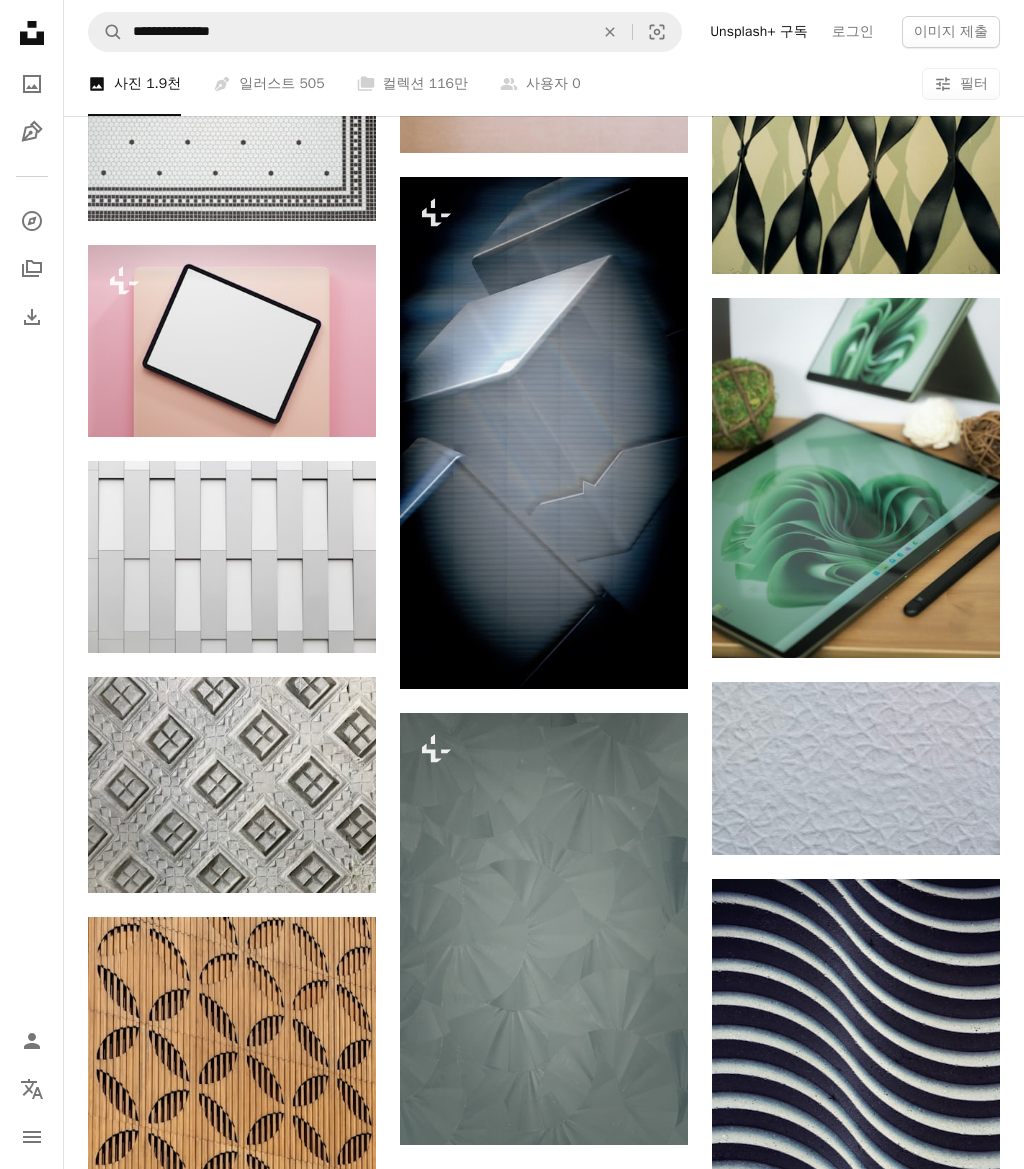scroll, scrollTop: 18980, scrollLeft: 0, axis: vertical 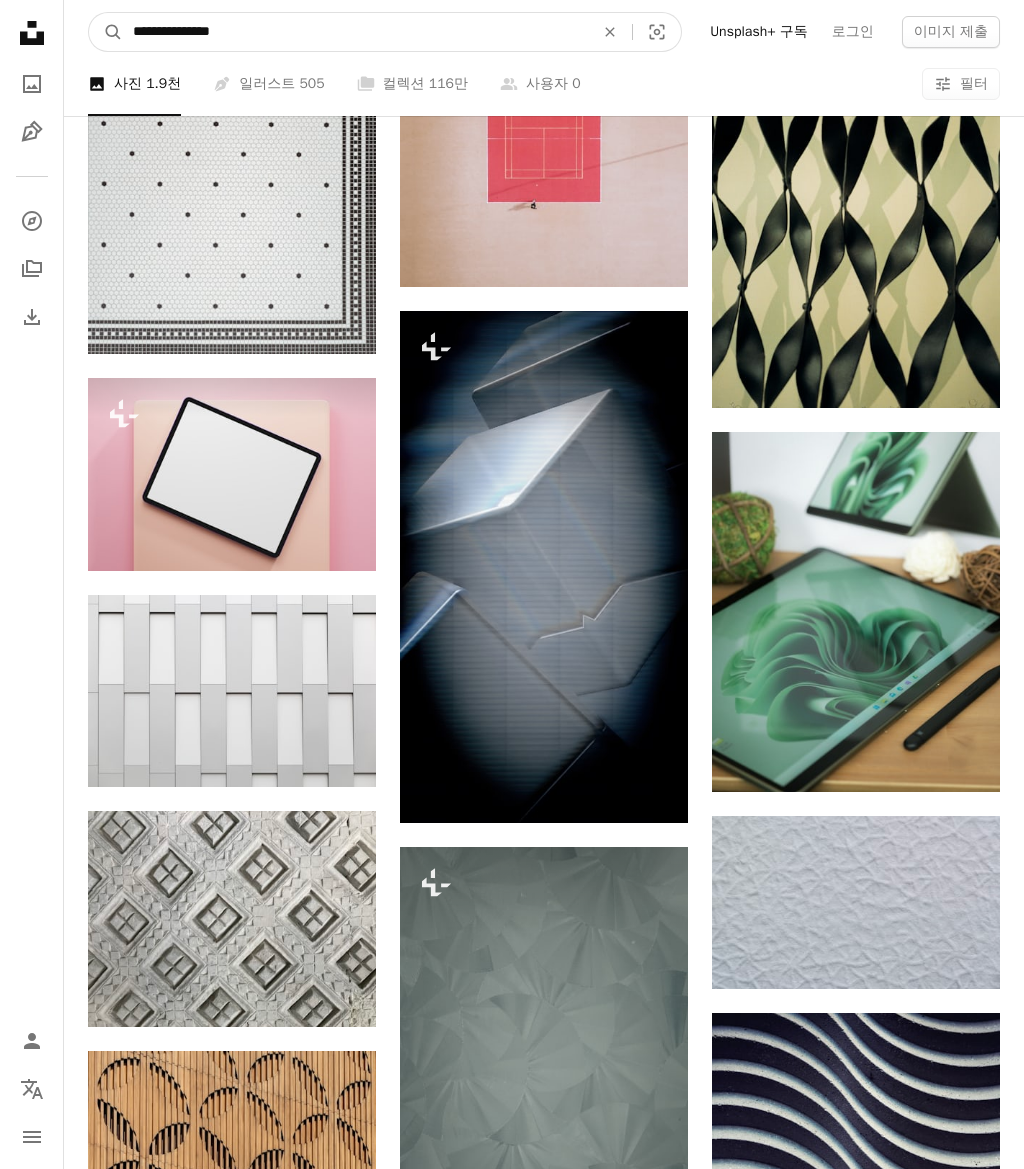 click on "**********" at bounding box center (355, 32) 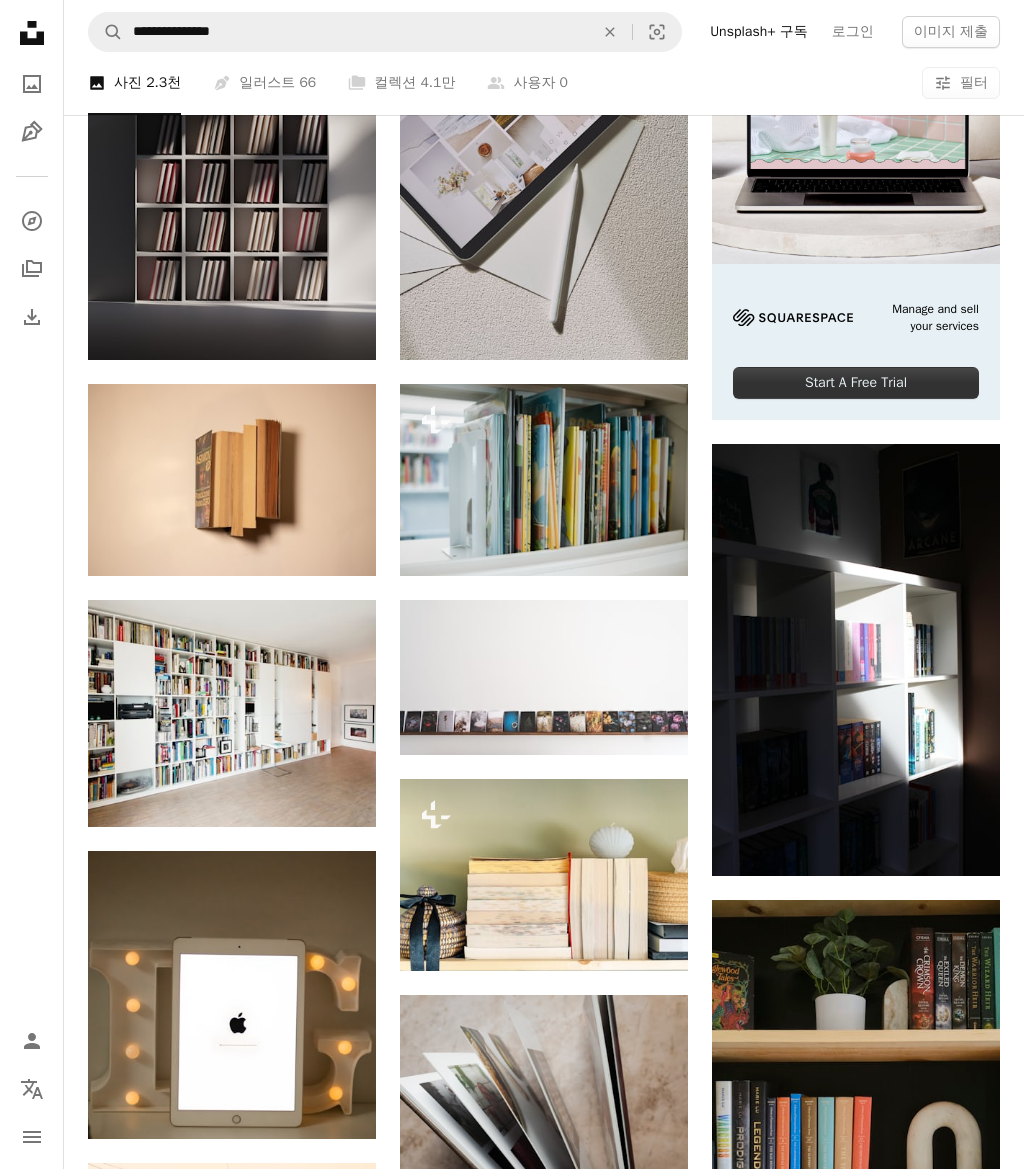 scroll, scrollTop: 523, scrollLeft: 0, axis: vertical 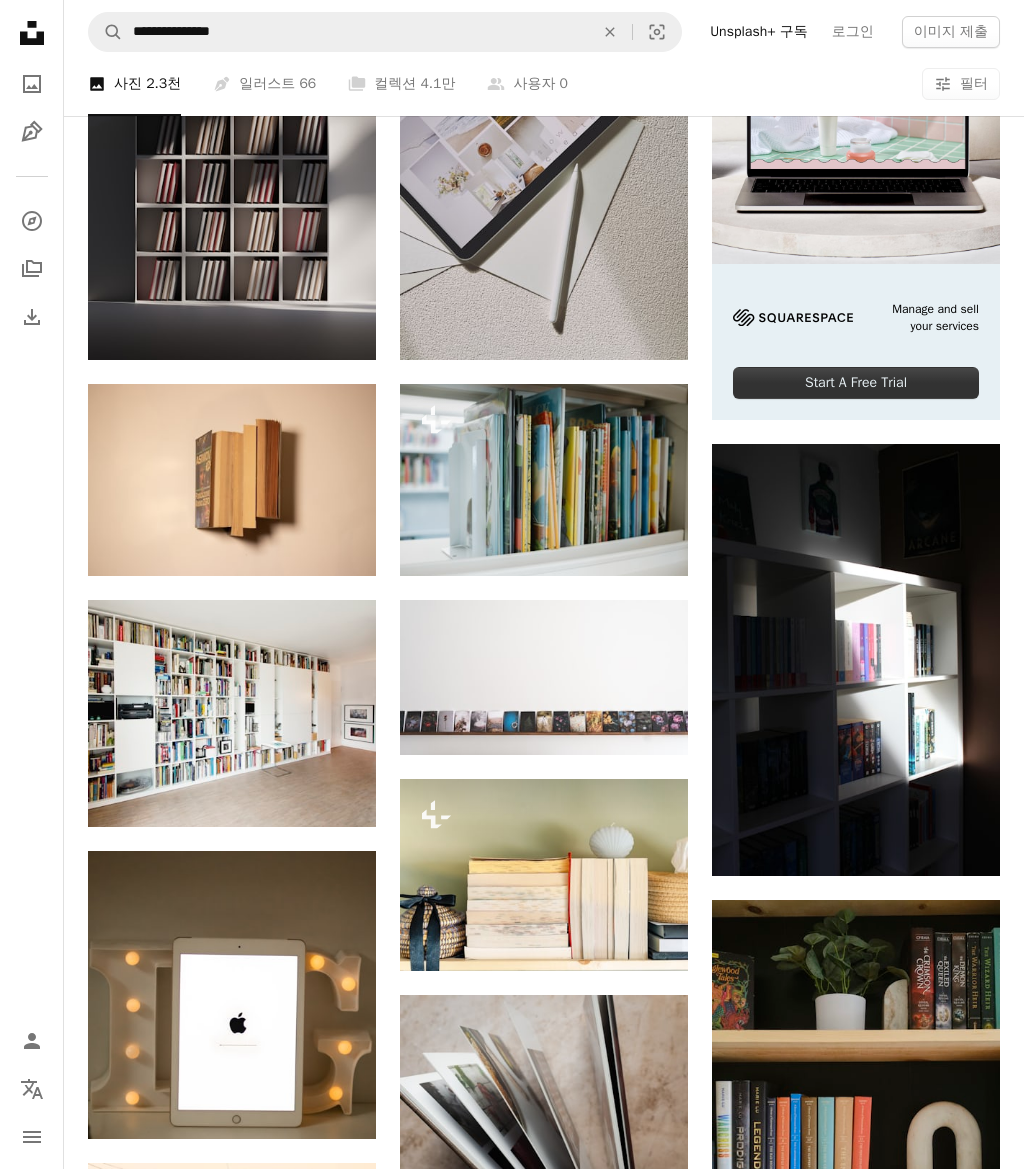 click on "Arrow pointing down" at bounding box center [960, 840] 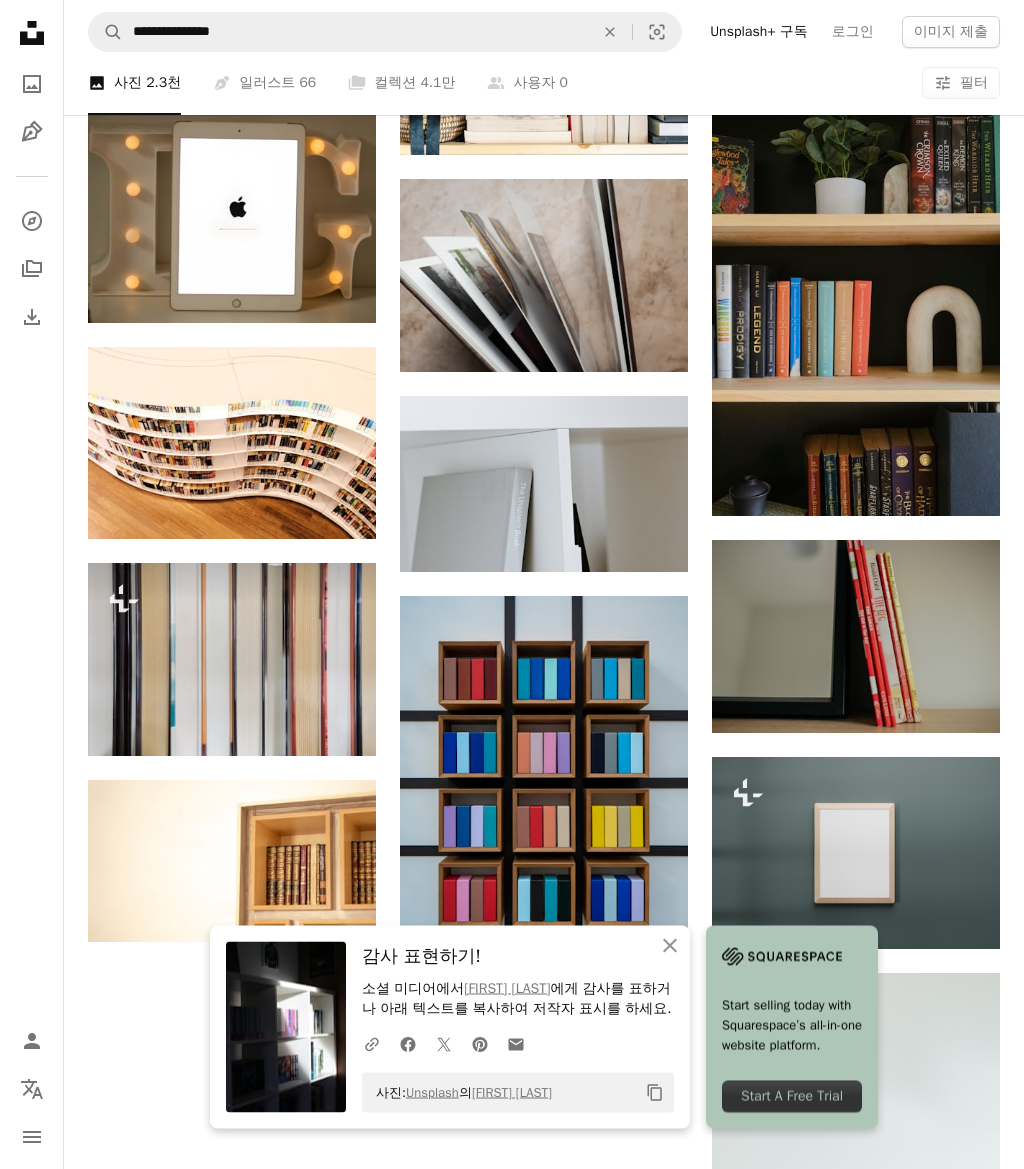 scroll, scrollTop: 1339, scrollLeft: 0, axis: vertical 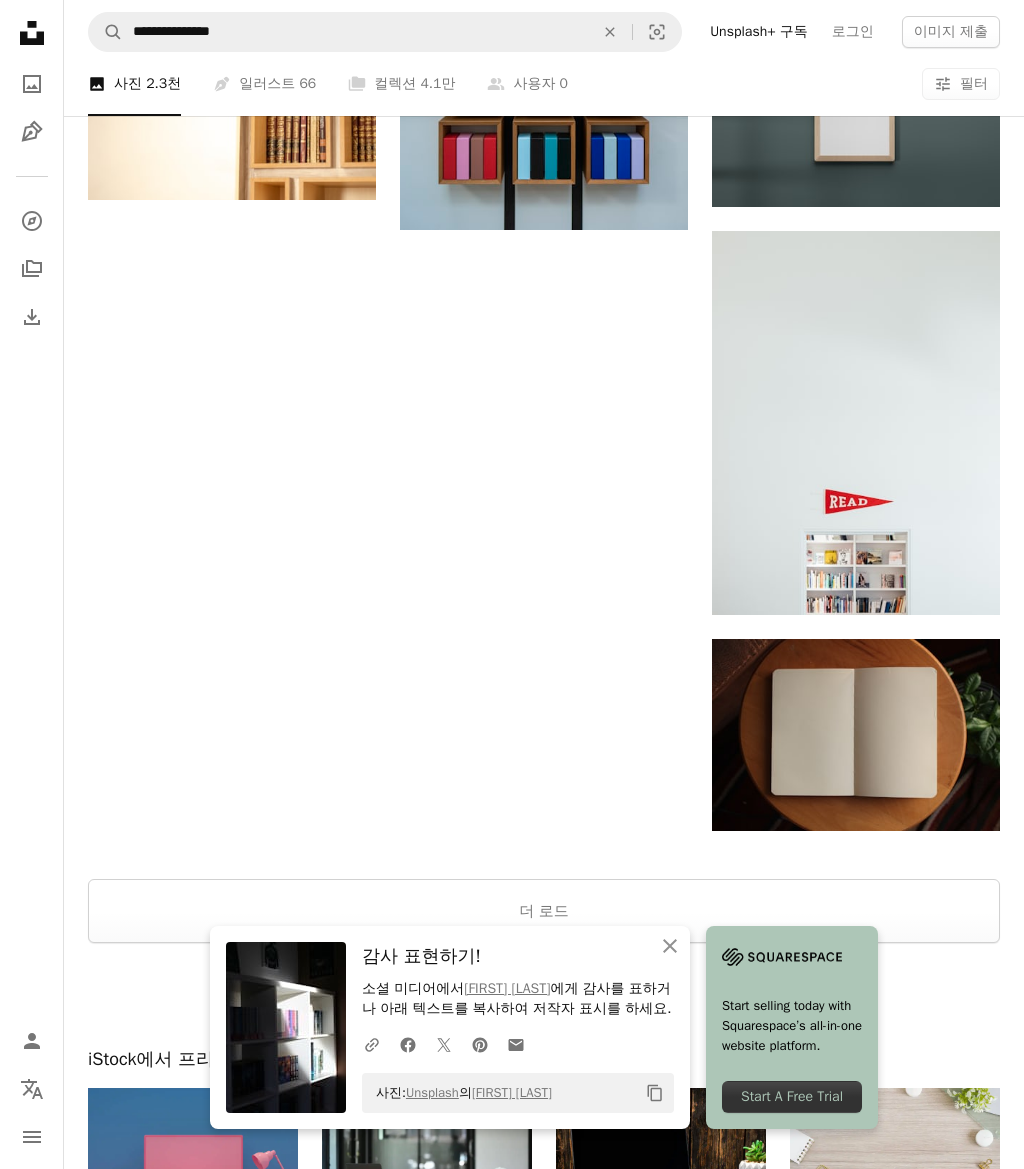 click on "더 로드" at bounding box center (544, 911) 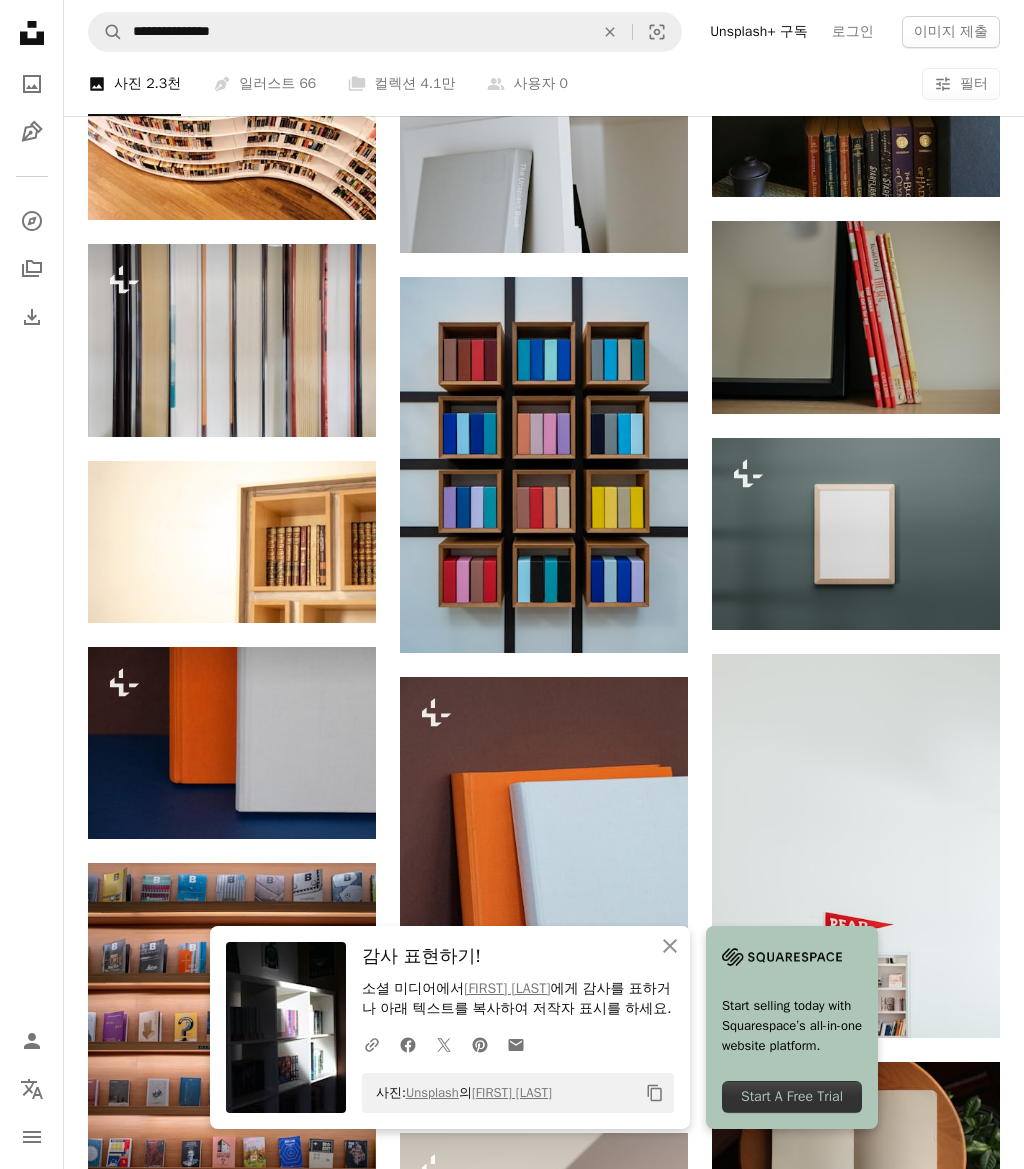 scroll, scrollTop: 1657, scrollLeft: 0, axis: vertical 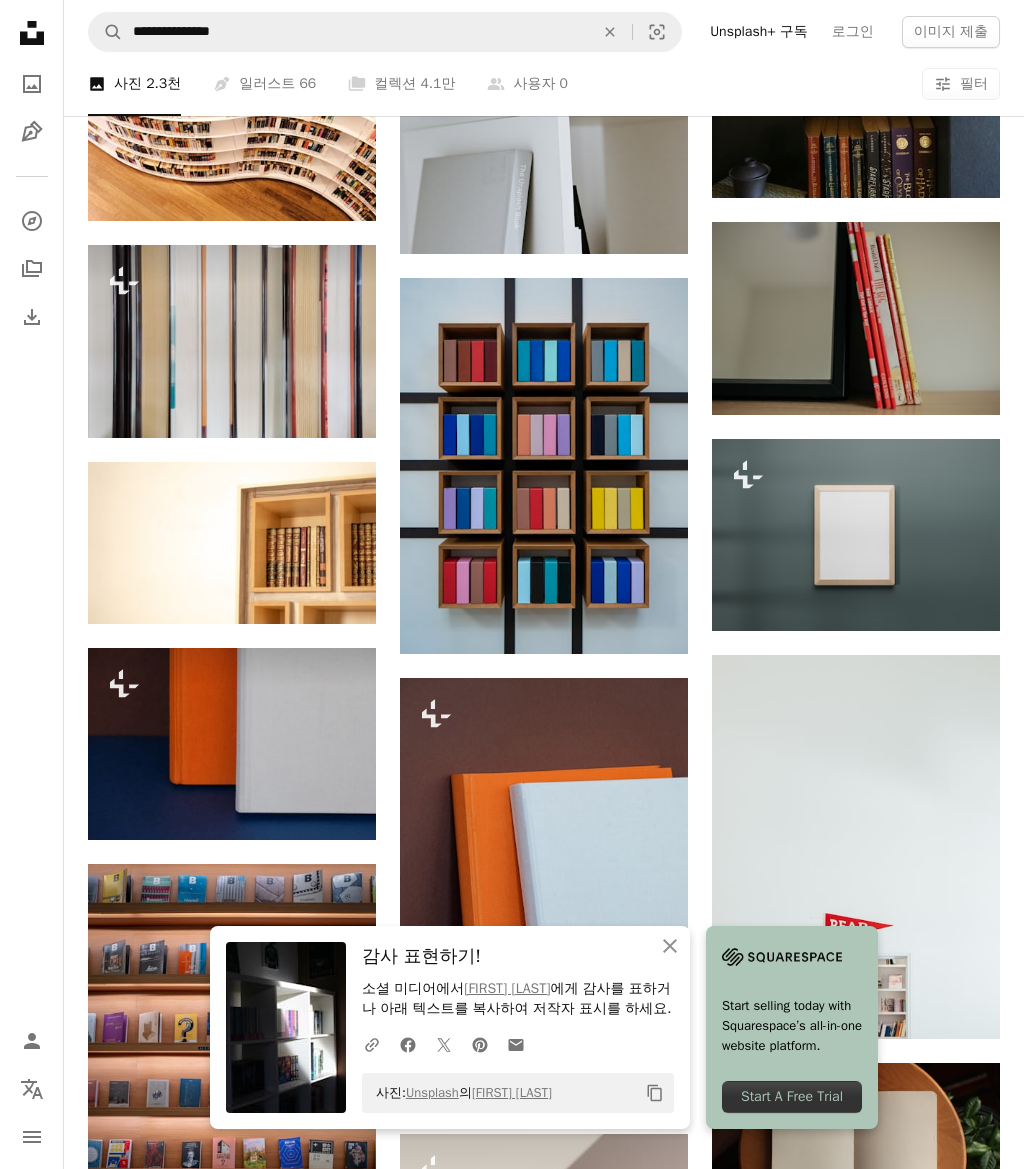 click on "Arrow pointing down" 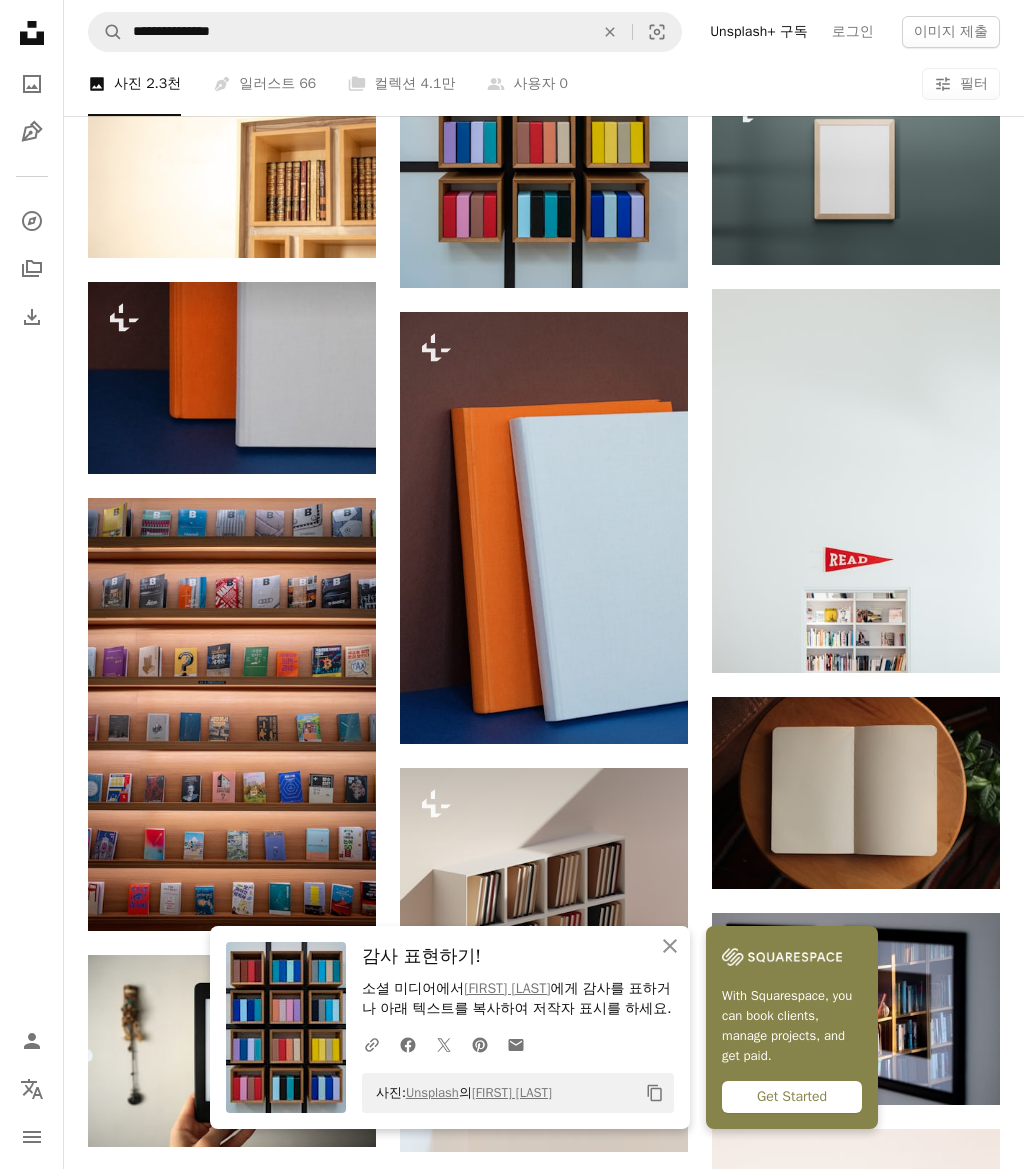 scroll, scrollTop: 2065, scrollLeft: 0, axis: vertical 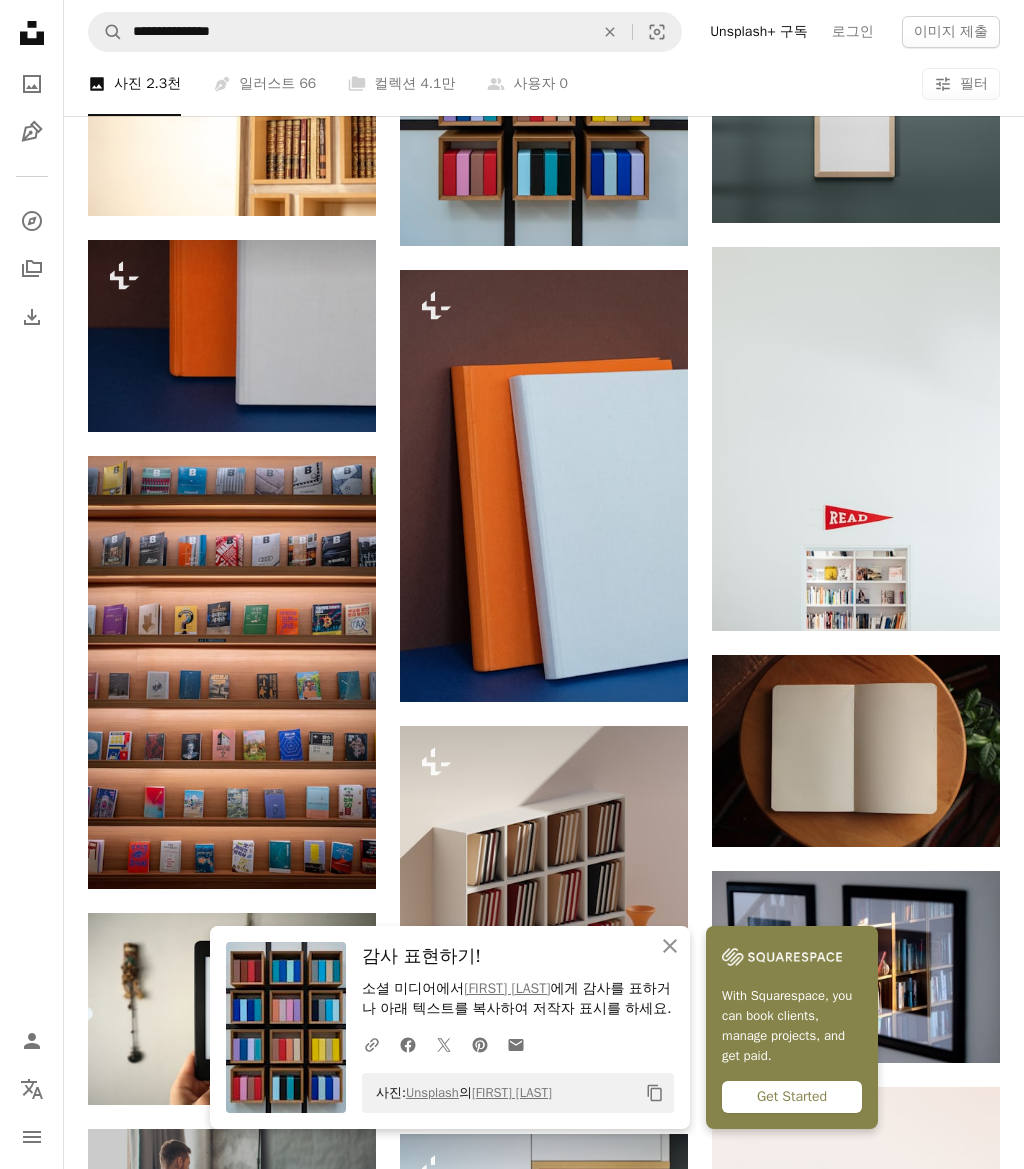 click at bounding box center [232, 672] 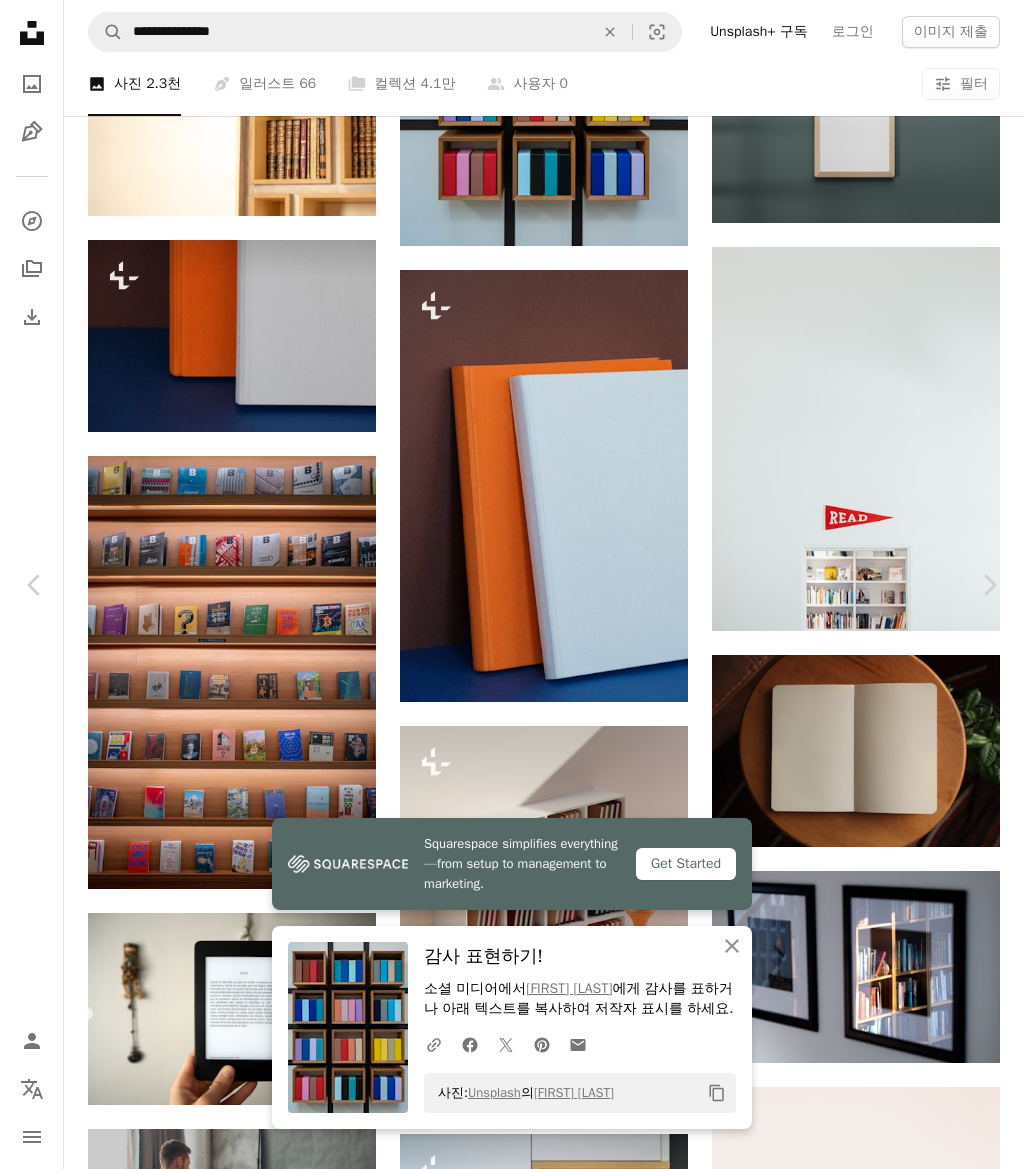 click on "An X shape Chevron left Chevron right Squarespace simplifies everything—from setup to management to marketing. Get Started An X shape 닫기 감사 표현하기! 소셜 미디어에서 Maxence Pira 에게 감사를 표하거나 아래 텍스트를 복사하여 저작자 표시를 하세요. A URL sharing icon (chains) Facebook icon X (formerly Twitter) icon Pinterest icon An envelope 사진: Unsplash 의 Maxence Pira Copy content Sung Jin Cho mbuff A heart A plus sign 무료 다운로드 Chevron down Zoom in 조회수 5,684 다운로드 36 A forward-right arrow 공유 Info icon 정보 More Actions Calendar outlined [DATE] 에 게시됨 Camera LEICA CAMERA AG, LEICA Q3 Safety Unsplash 라이선스 하에서 무료로 사용 가능 책 종이 도서관 가구 문자 메시지 가게 책장 명함 선반 테이프 실내 책장 출판 퍼블릭 도메인 이미지 iStock에서 프리미엄 관련 이미지 찾아보기 | 코드 UNSPLASH20로 20% 할인 혜택 받기 ↗ 관련 이미지" at bounding box center (512, 5525) 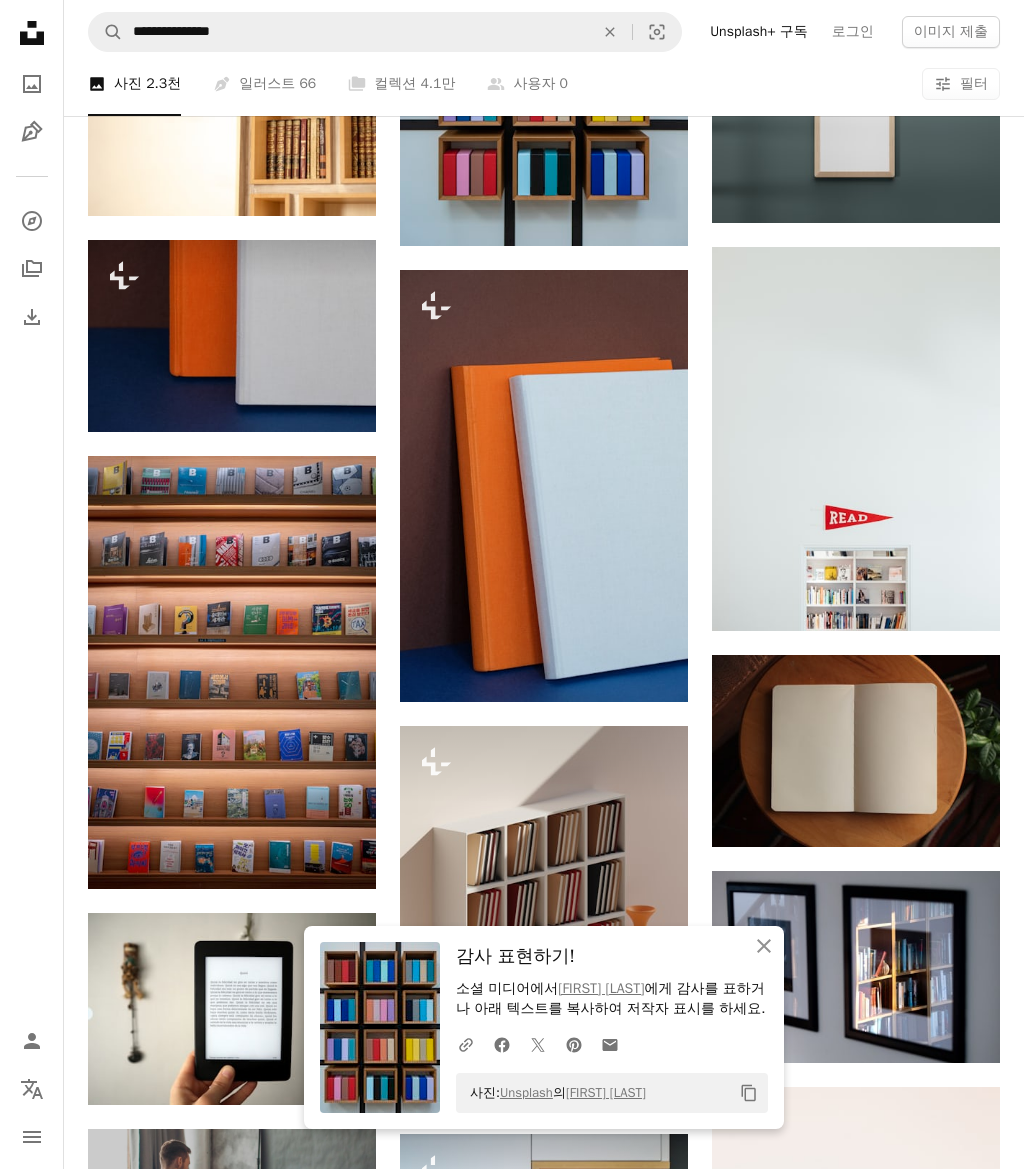 click at bounding box center [232, 672] 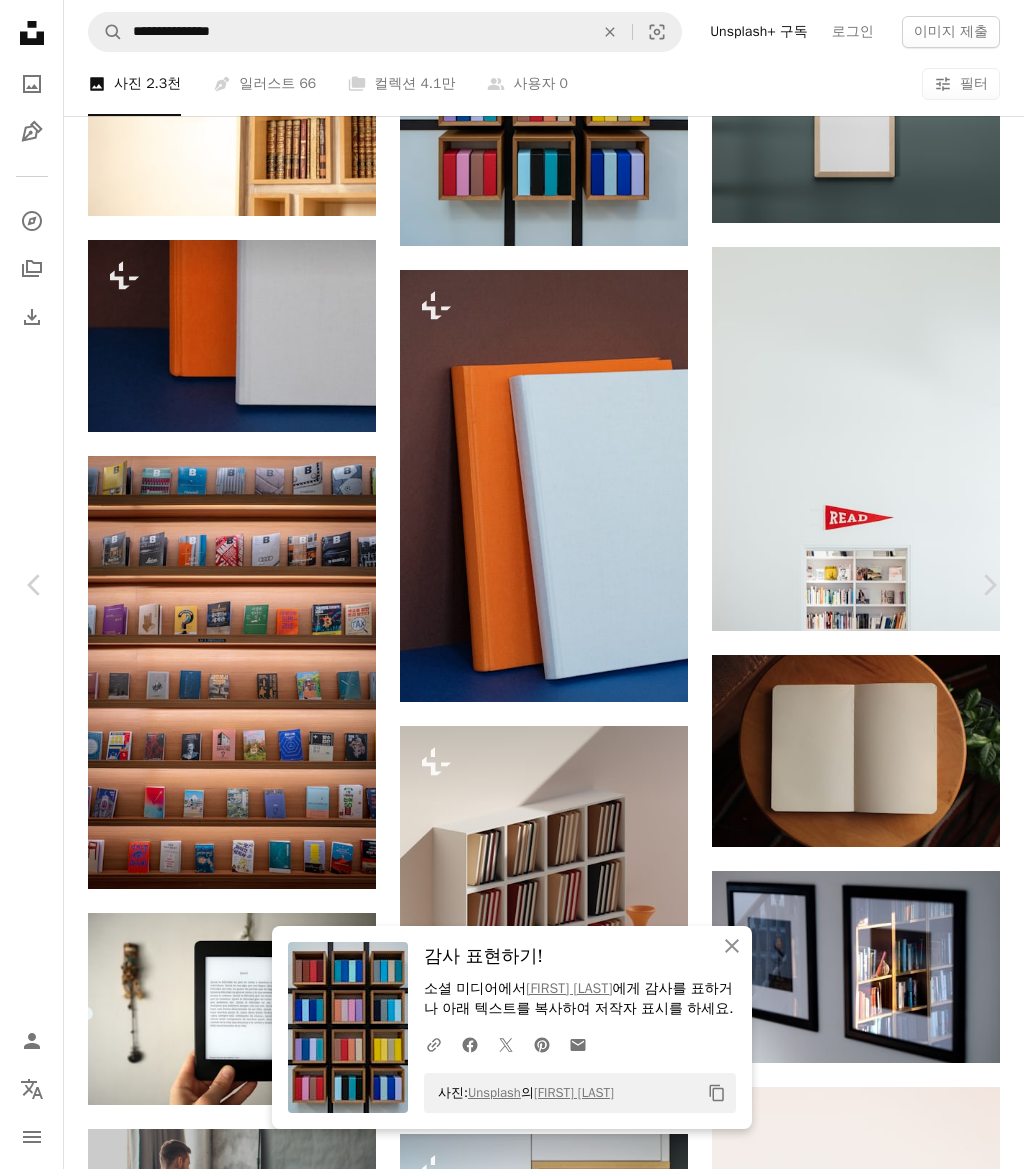 click on "Chevron right" at bounding box center [989, 585] 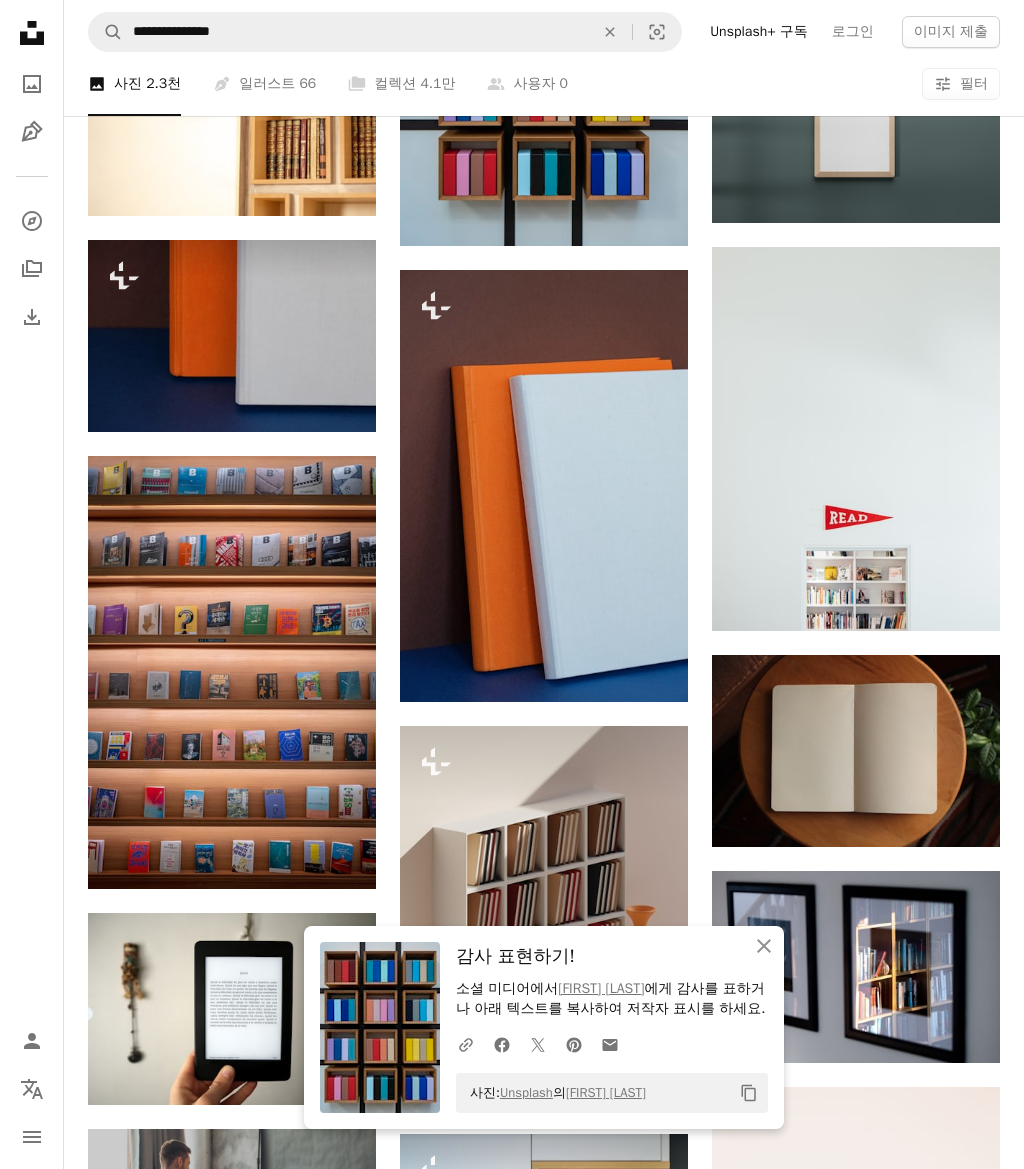 click at bounding box center [856, 439] 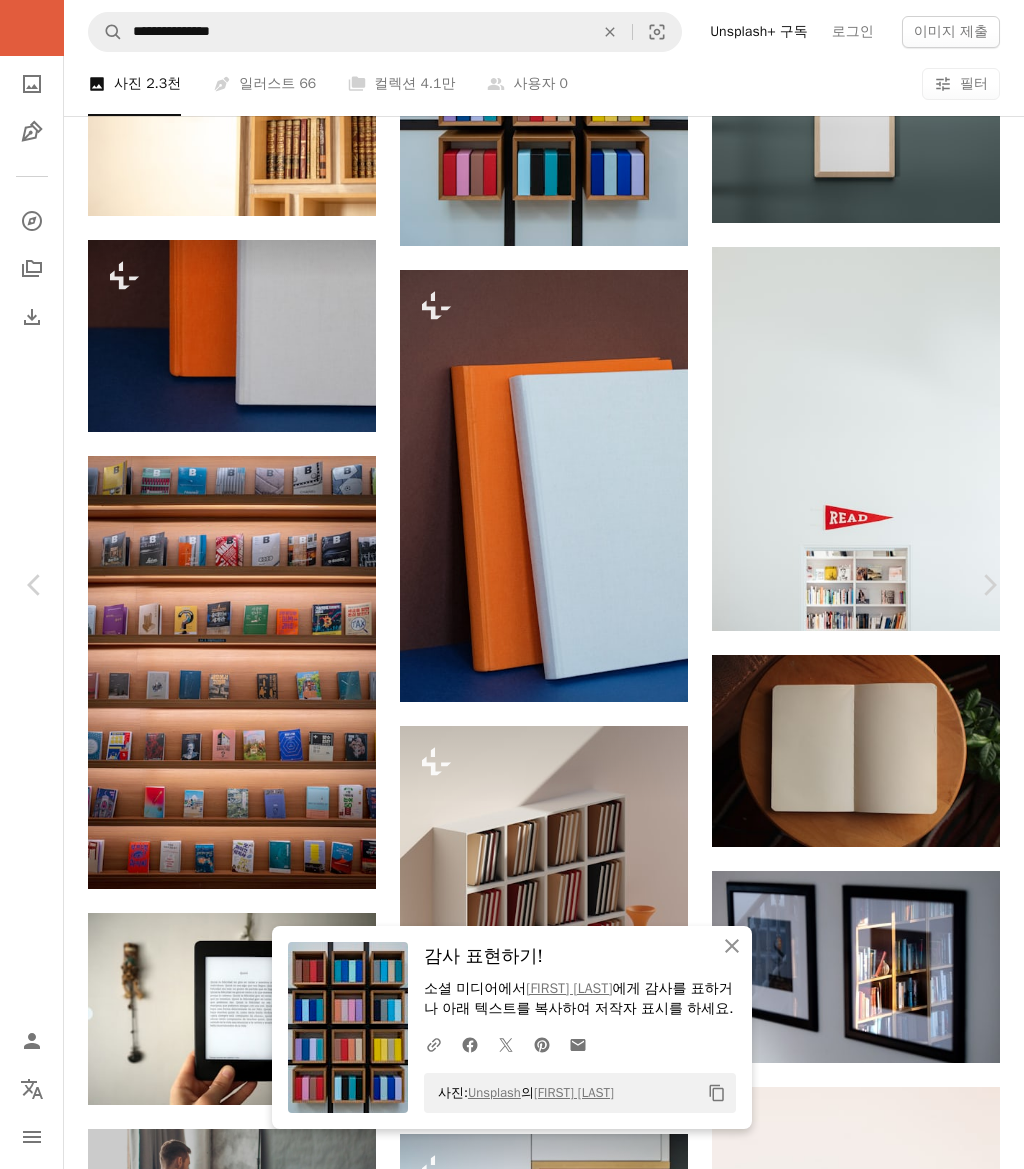 scroll, scrollTop: 2129, scrollLeft: 0, axis: vertical 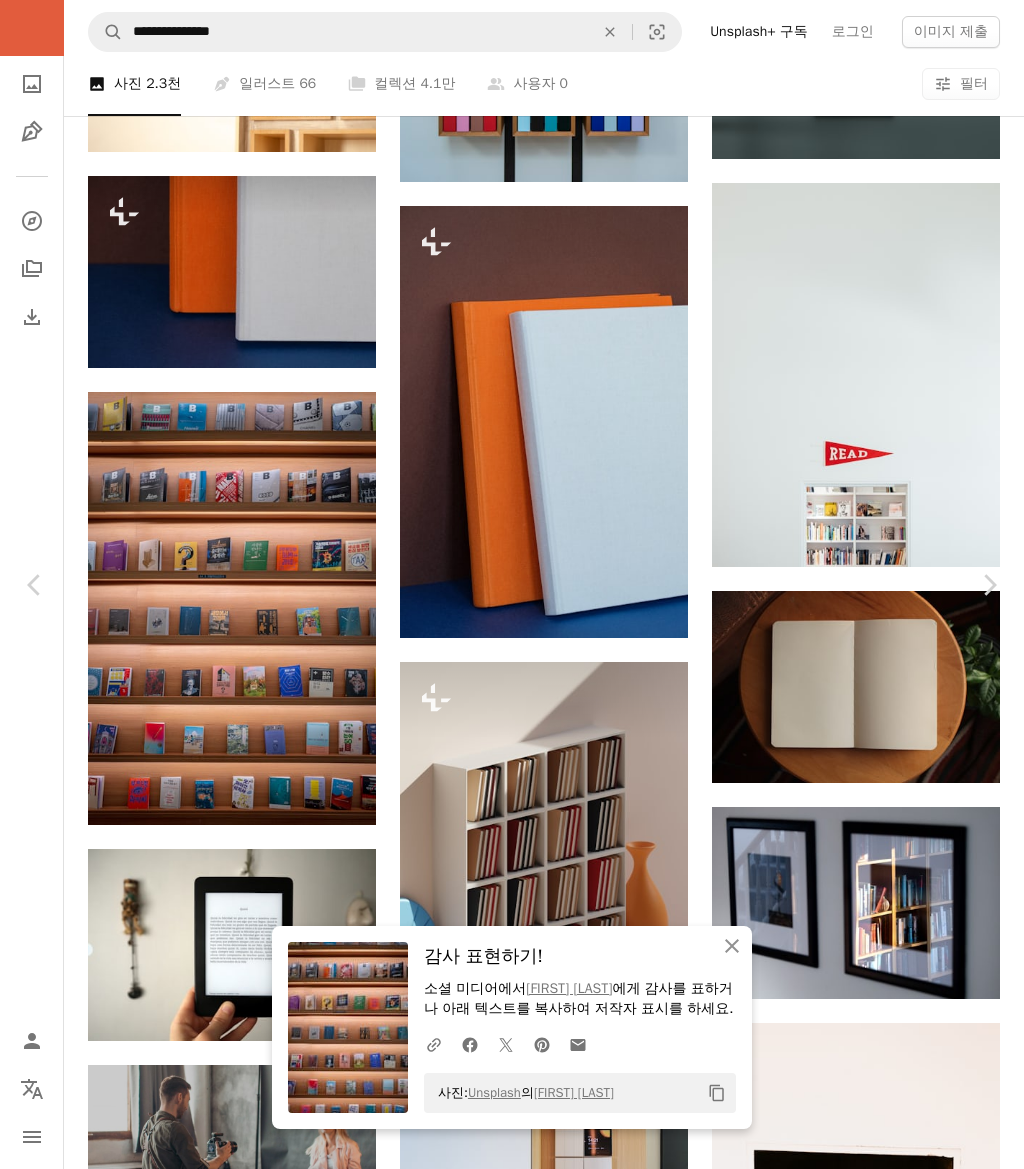 click on "An X shape Chevron left Chevron right 네트워크 오류가 있었습니다. 인터넷 연결을 확인해 주십시오. An X shape An X shape 닫기 감사 표현하기! 소셜 미디어에서 Sung Jin Cho 에게 감사를 표하거나 아래 텍스트를 복사하여 저작자 표시를 하세요. A URL sharing icon (chains) Facebook icon X (formerly Twitter) icon Pinterest icon An envelope 사진: Unsplash 의 Sung Jin Cho Copy content Paul Hanaoka 고용 가능 A checkmark inside of a circle A heart A plus sign 무료 다운로드 Chevron down Zoom in A forward-right arrow 공유 Info icon 정보 More Actions iStock에서 프리미엄 관련 이미지 찾아보기 | 코드 UNSPLASH20로 20% 할인 혜택 받기 관련 이미지" at bounding box center (512, 5461) 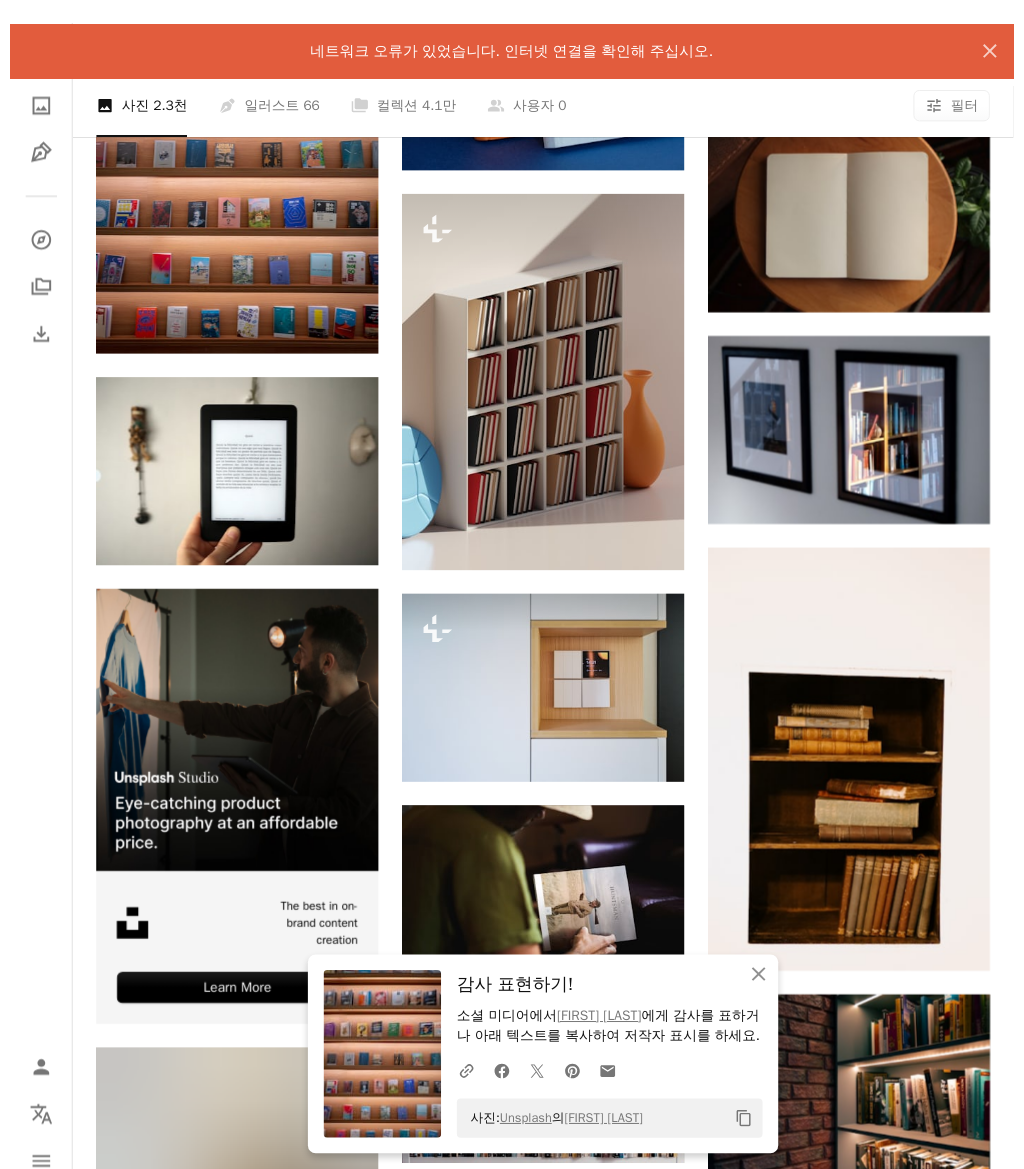 scroll, scrollTop: 2593, scrollLeft: 0, axis: vertical 